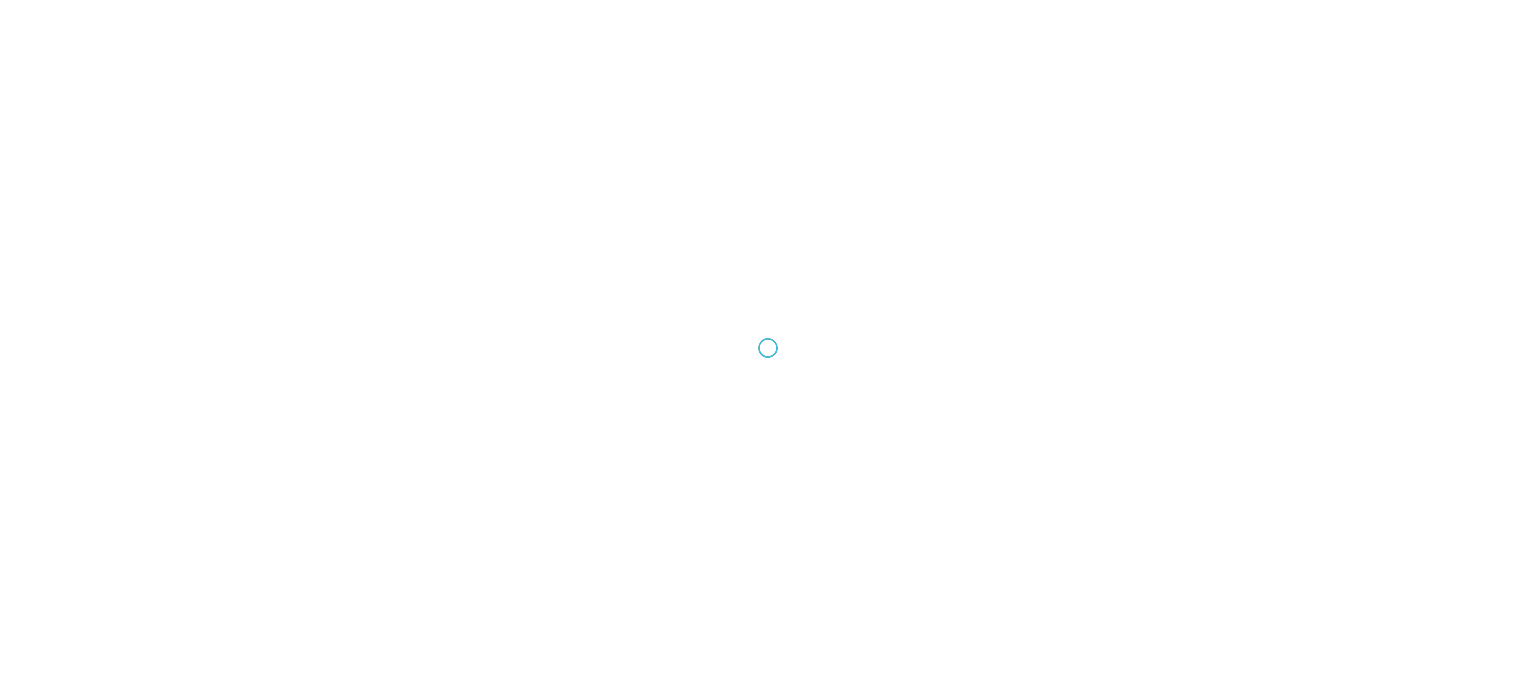 scroll, scrollTop: 0, scrollLeft: 0, axis: both 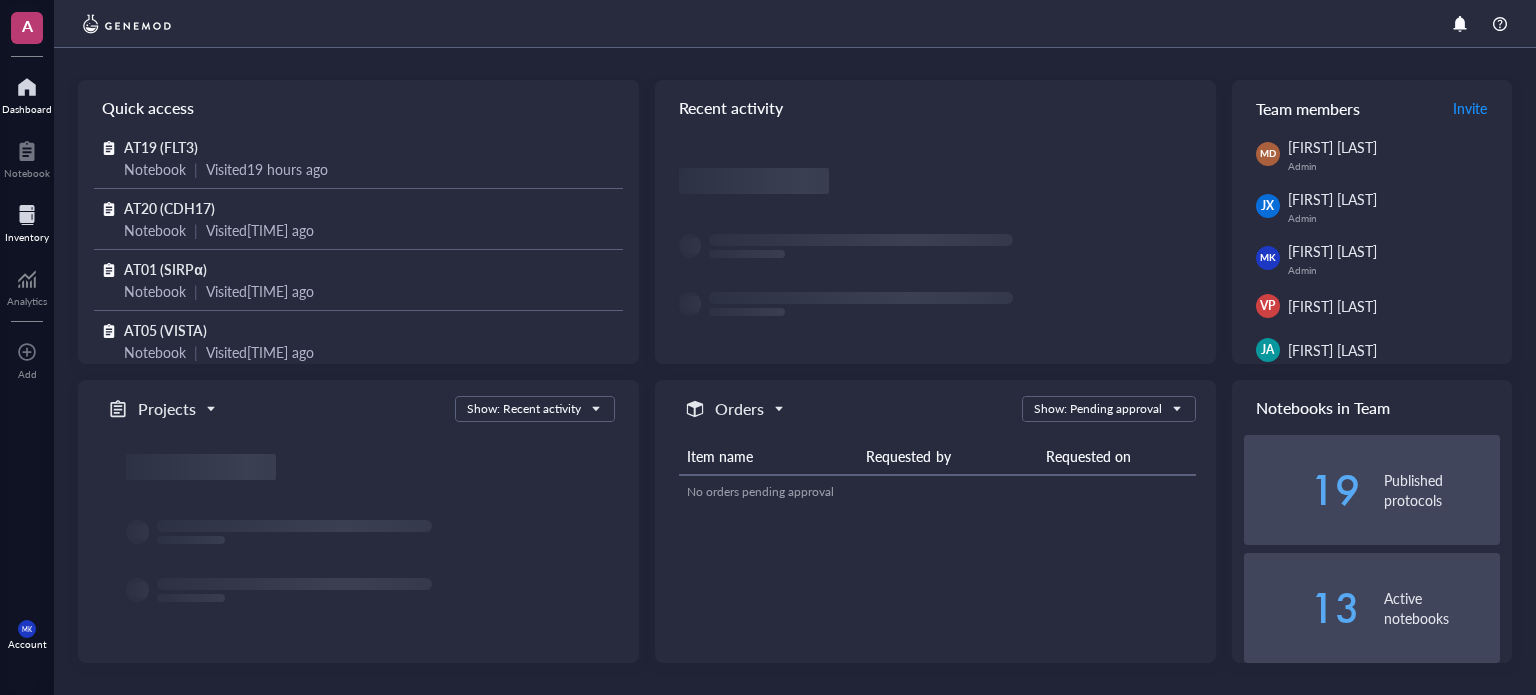 click on "Inventory" at bounding box center (27, 237) 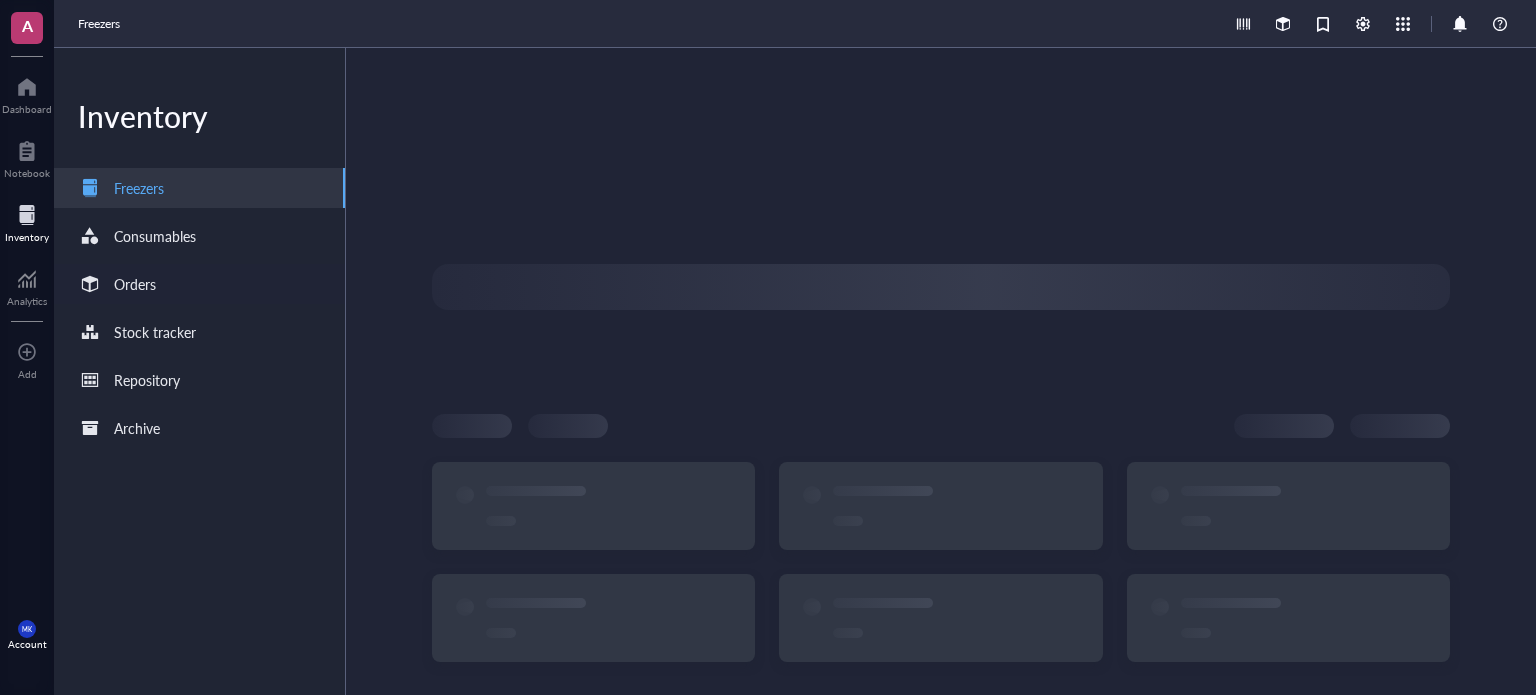 click on "Orders" at bounding box center (199, 284) 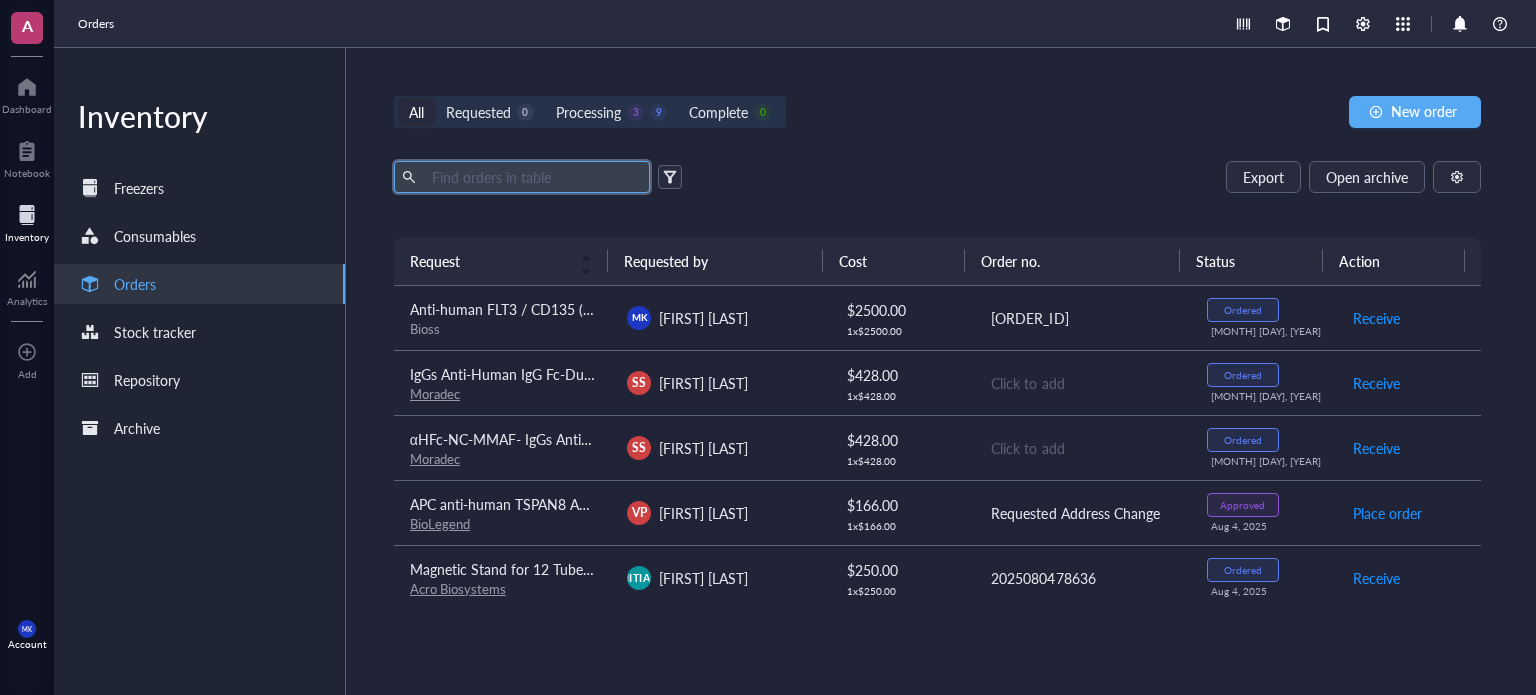 click at bounding box center (533, 177) 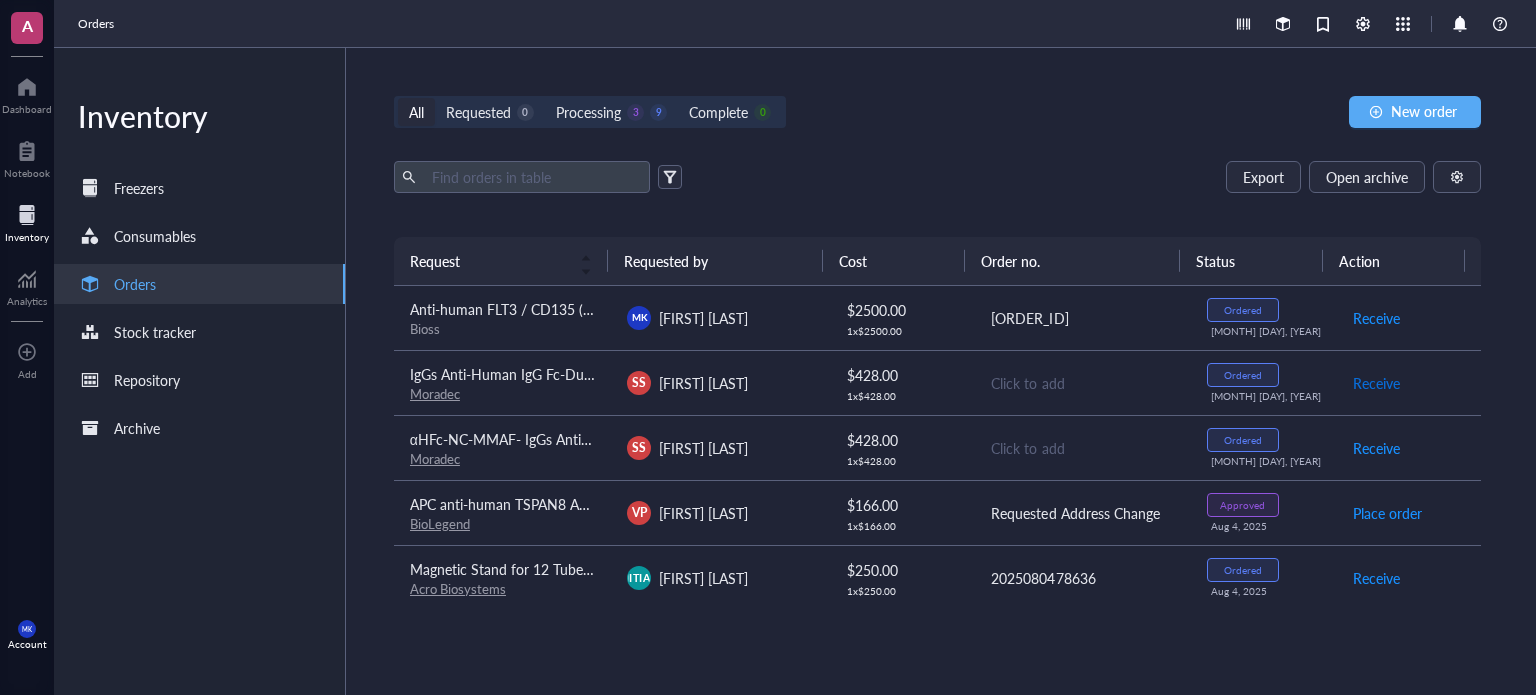 click on "Receive" at bounding box center (1376, 383) 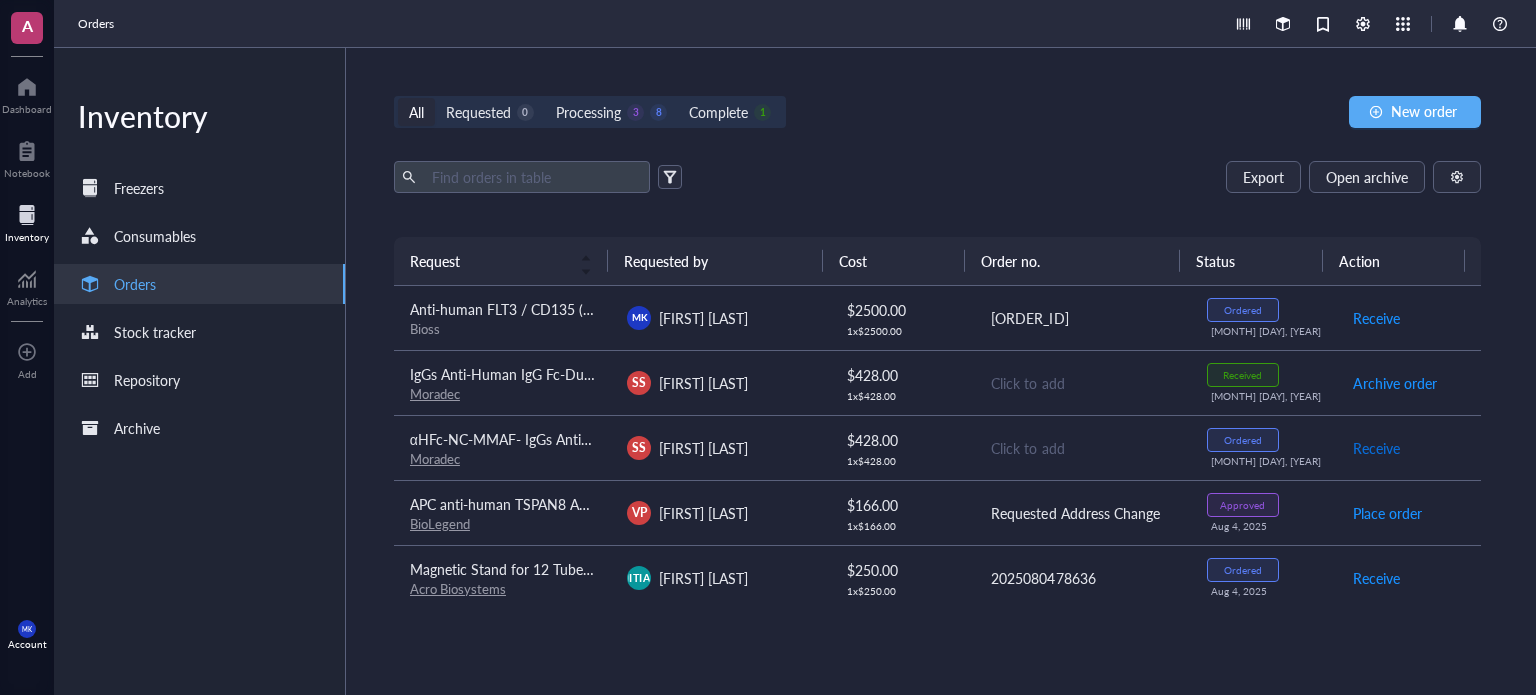 click on "Receive" at bounding box center (1376, 448) 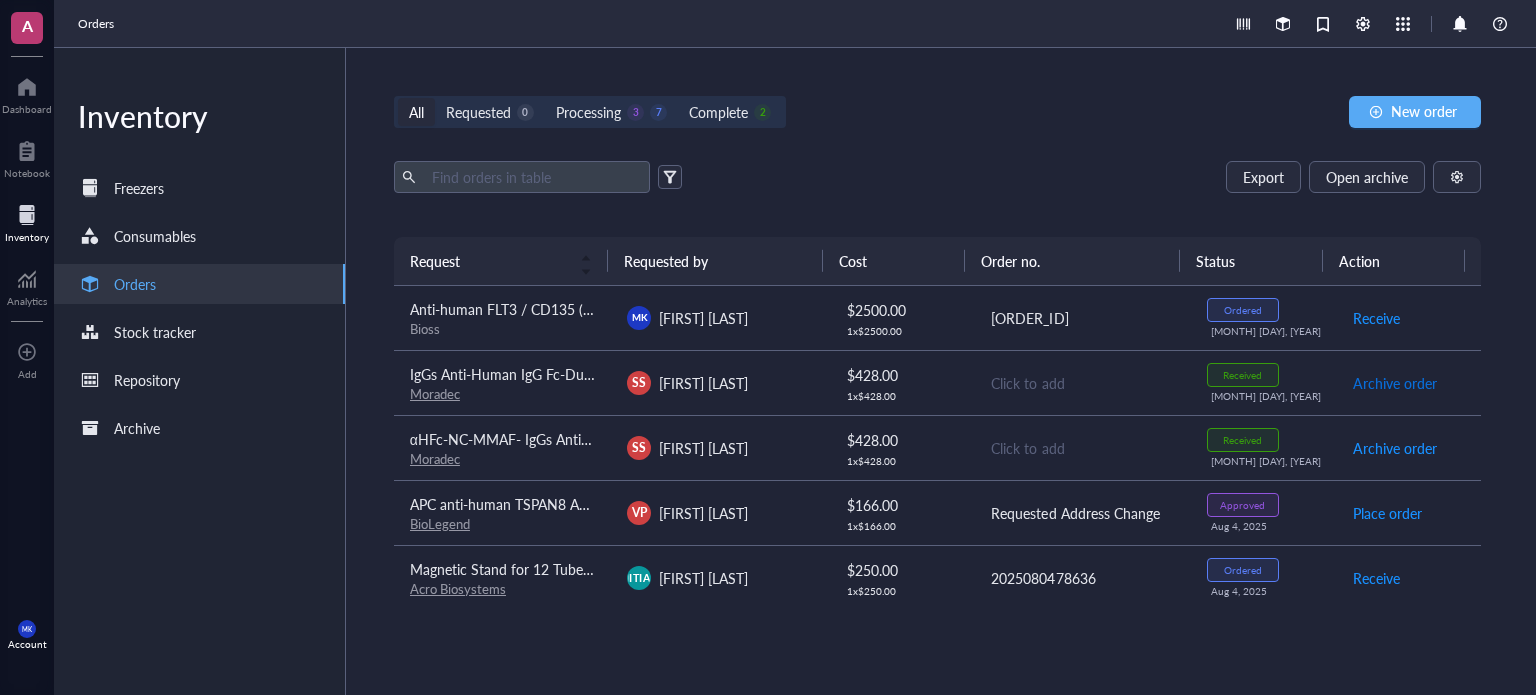 click on "Archive order" at bounding box center [1395, 383] 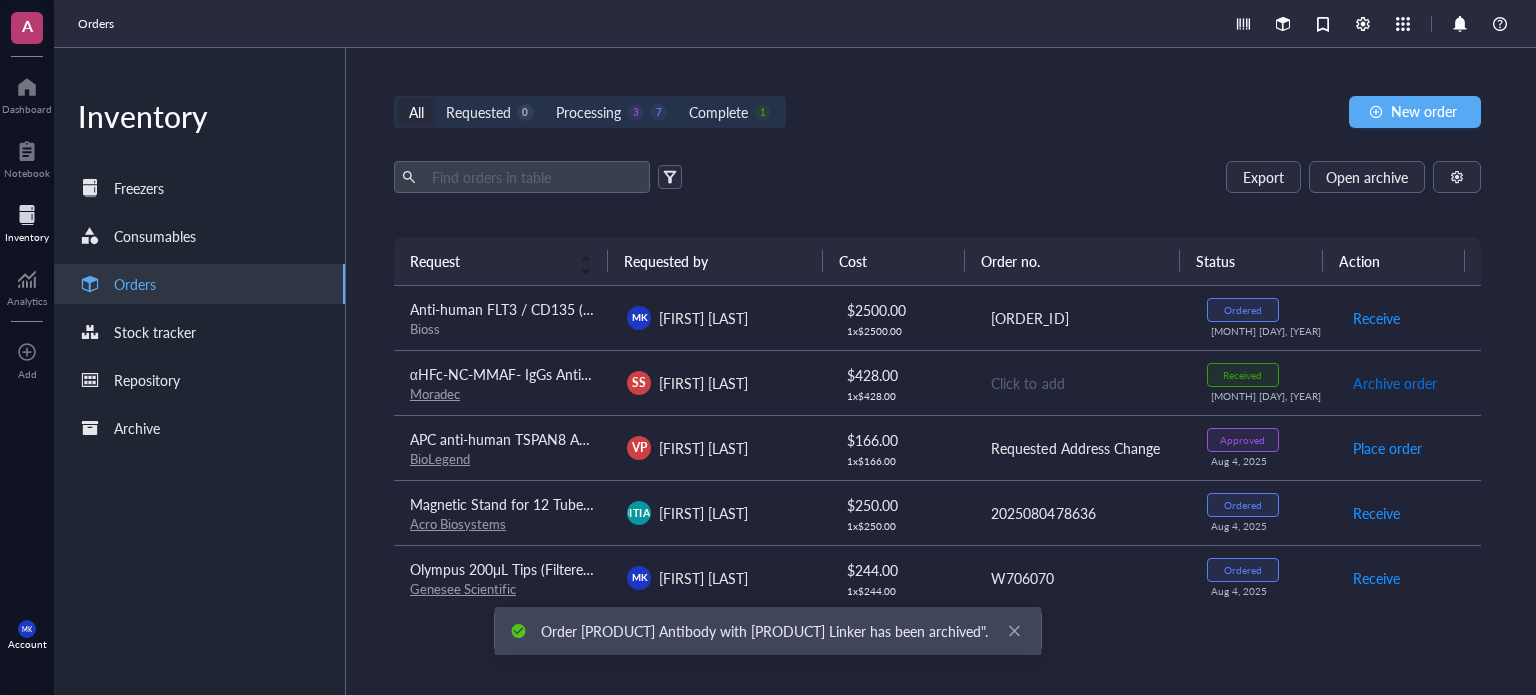 click on "Archive order" at bounding box center (1395, 383) 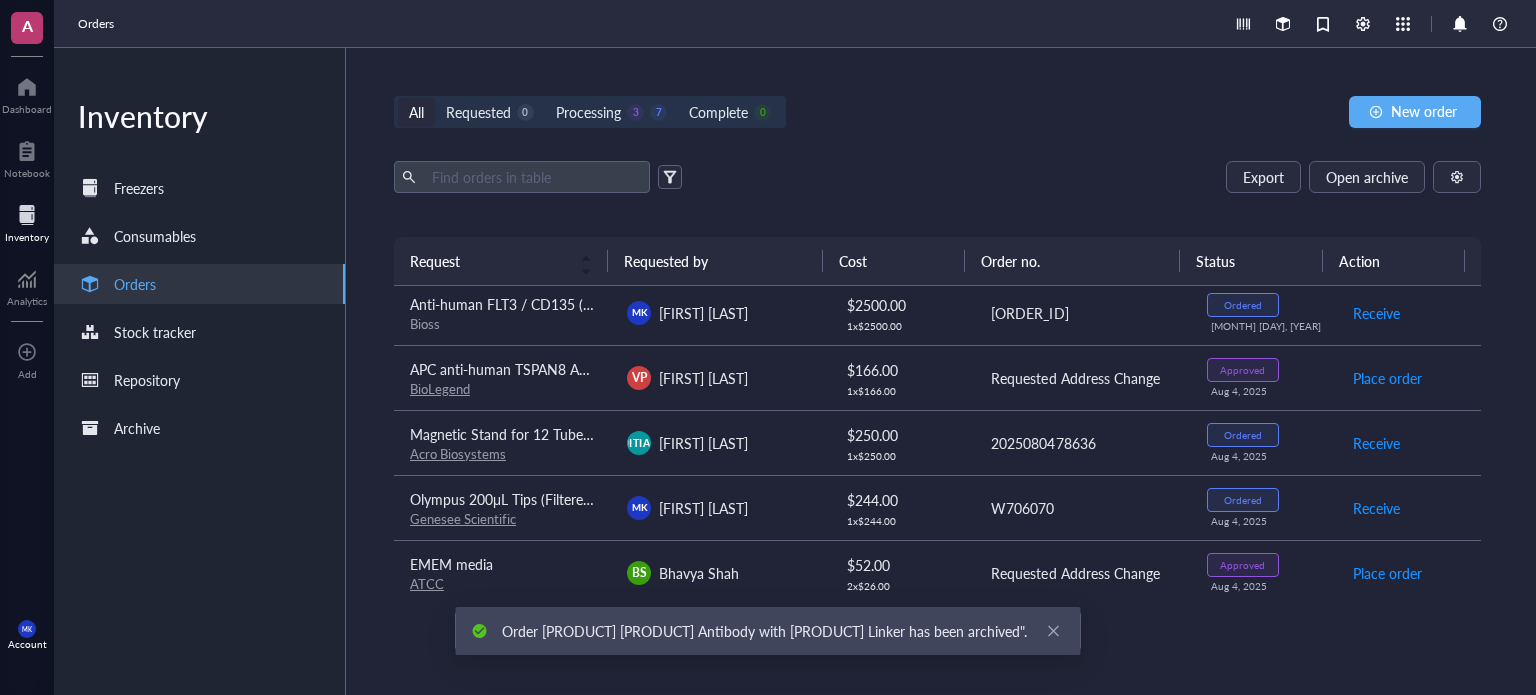 scroll, scrollTop: 0, scrollLeft: 0, axis: both 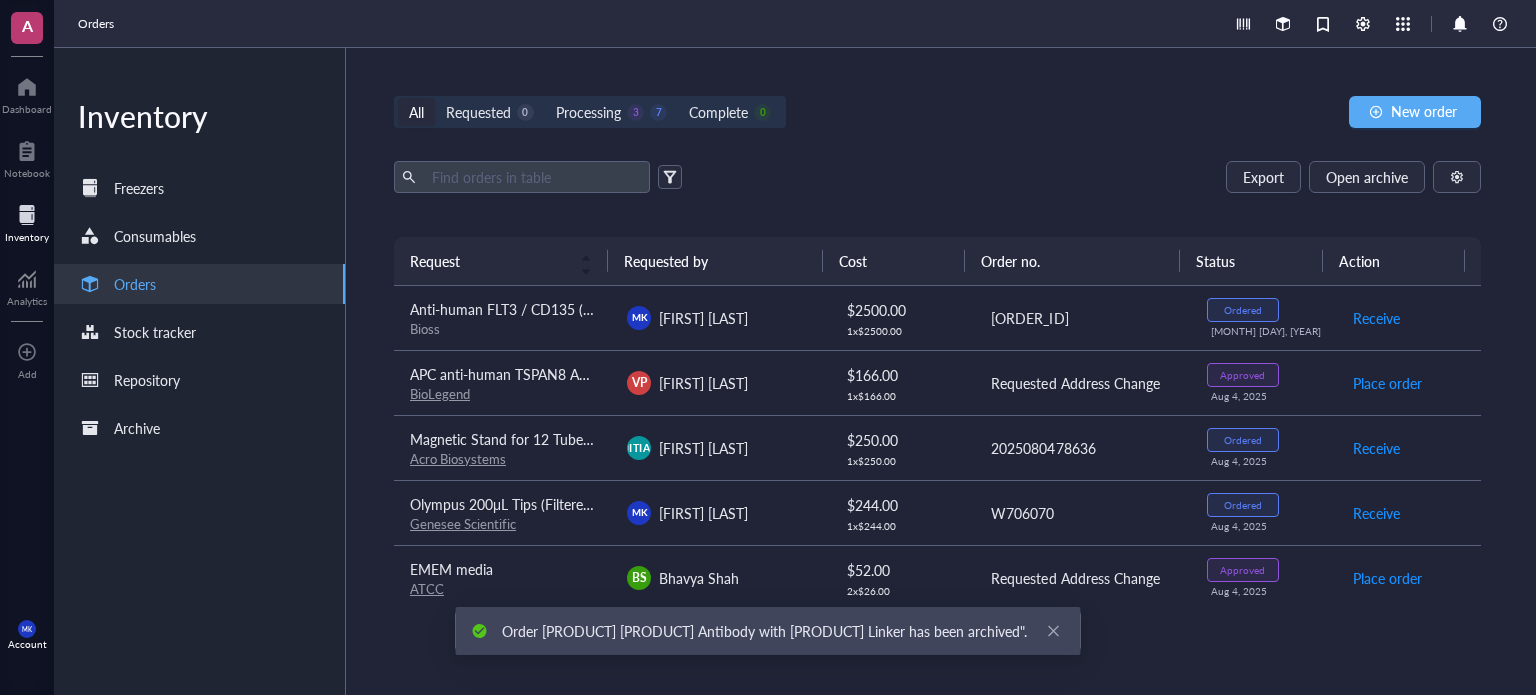 click on "Export Open archive" at bounding box center (937, 177) 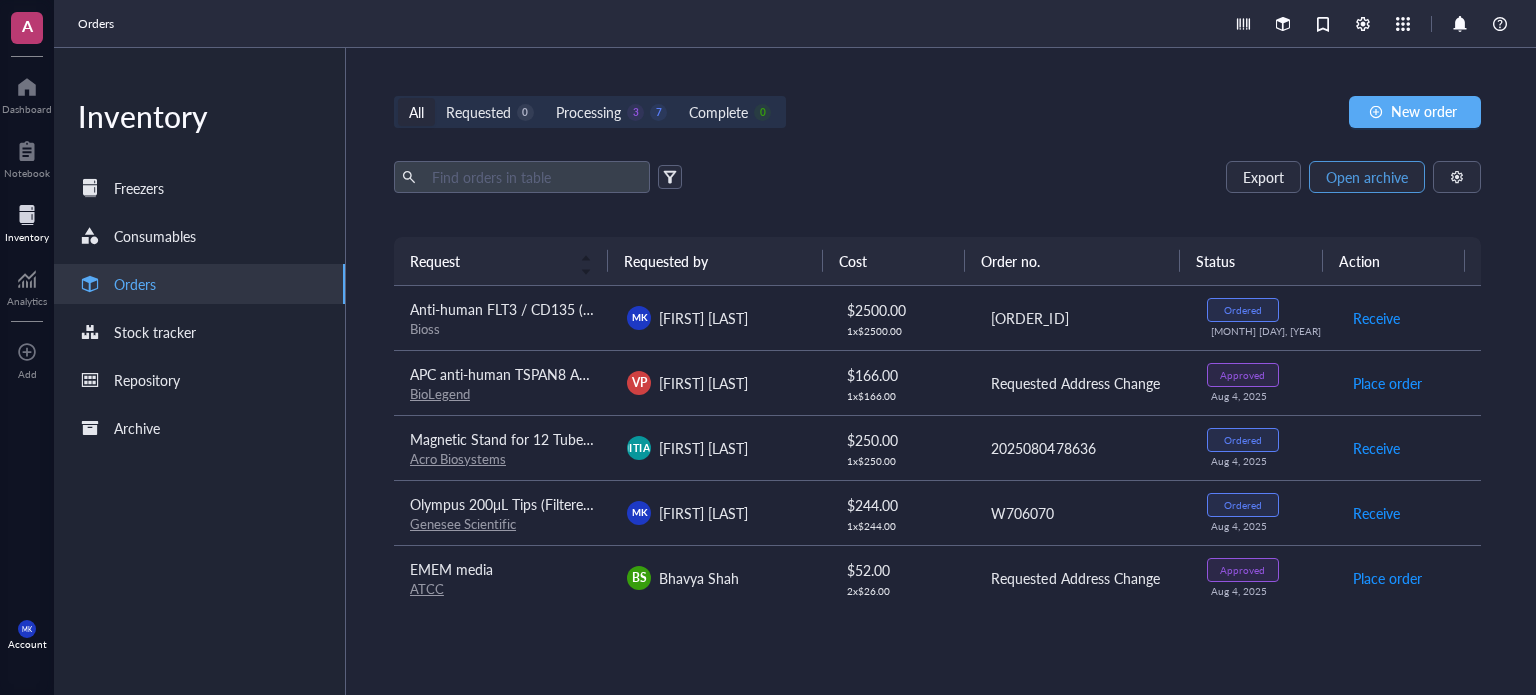 click on "Open archive" at bounding box center (1367, 177) 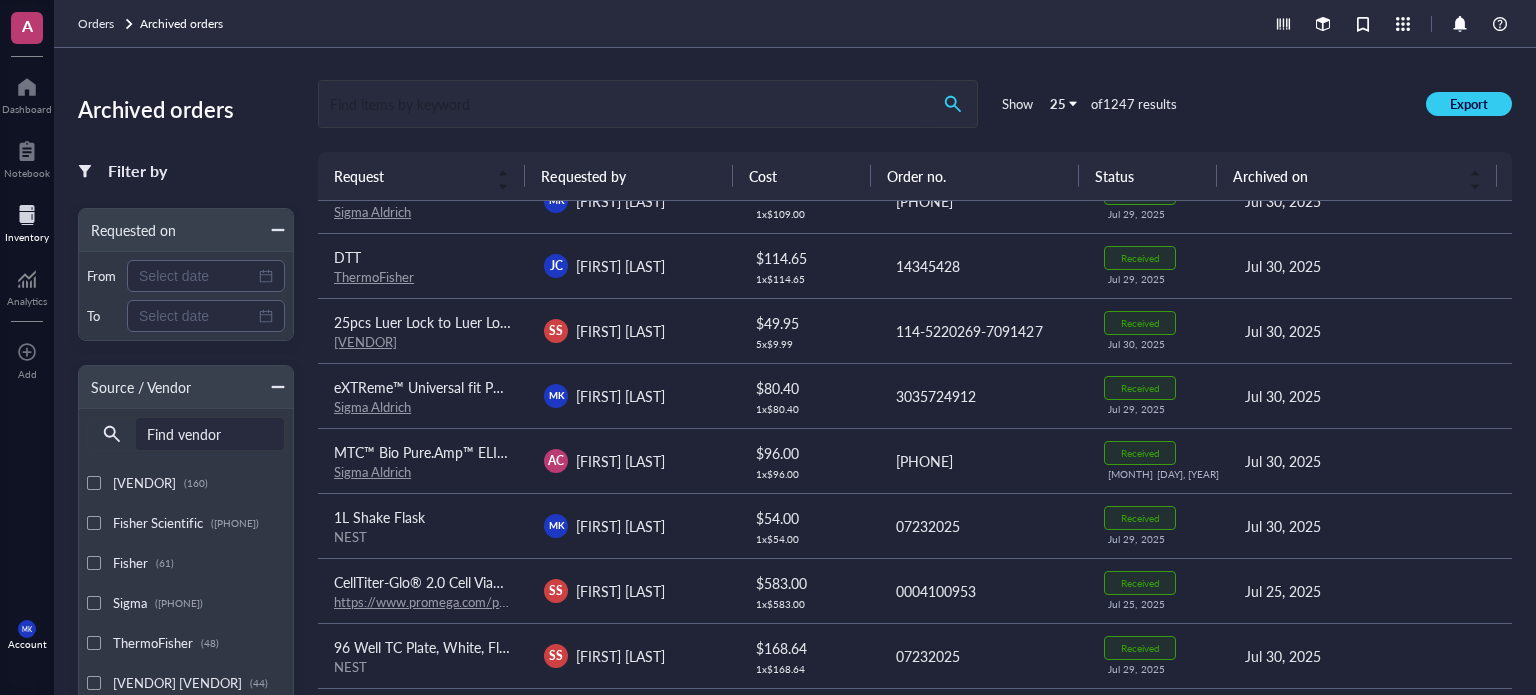 scroll, scrollTop: 800, scrollLeft: 0, axis: vertical 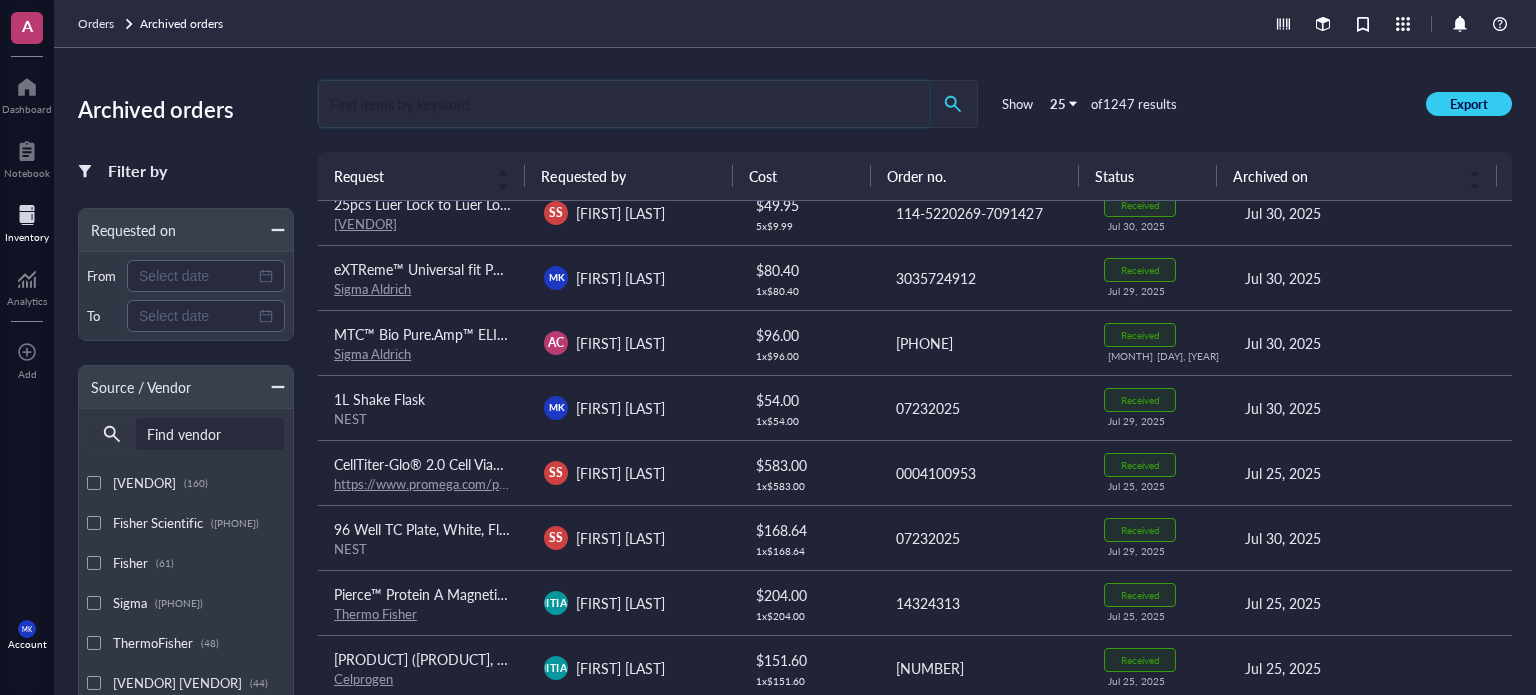 click at bounding box center [624, 104] 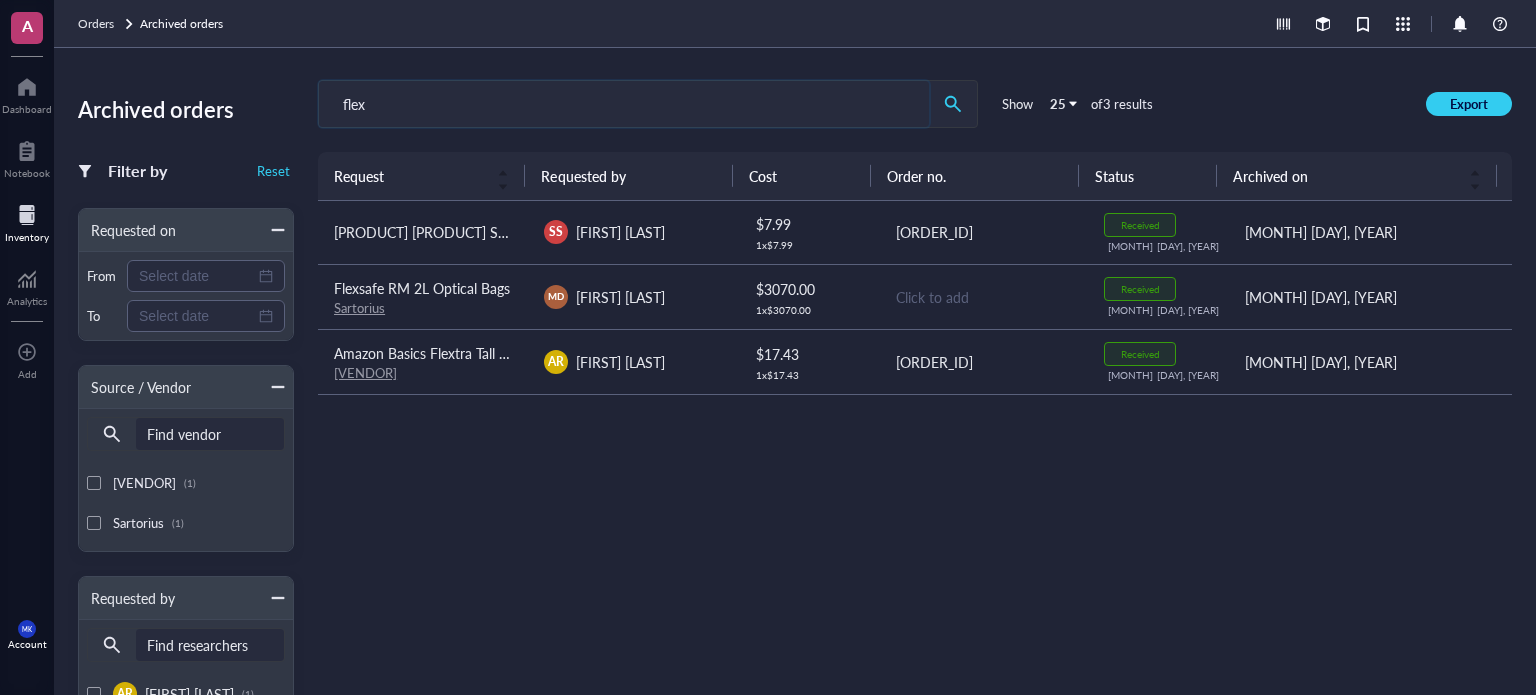 scroll, scrollTop: 0, scrollLeft: 0, axis: both 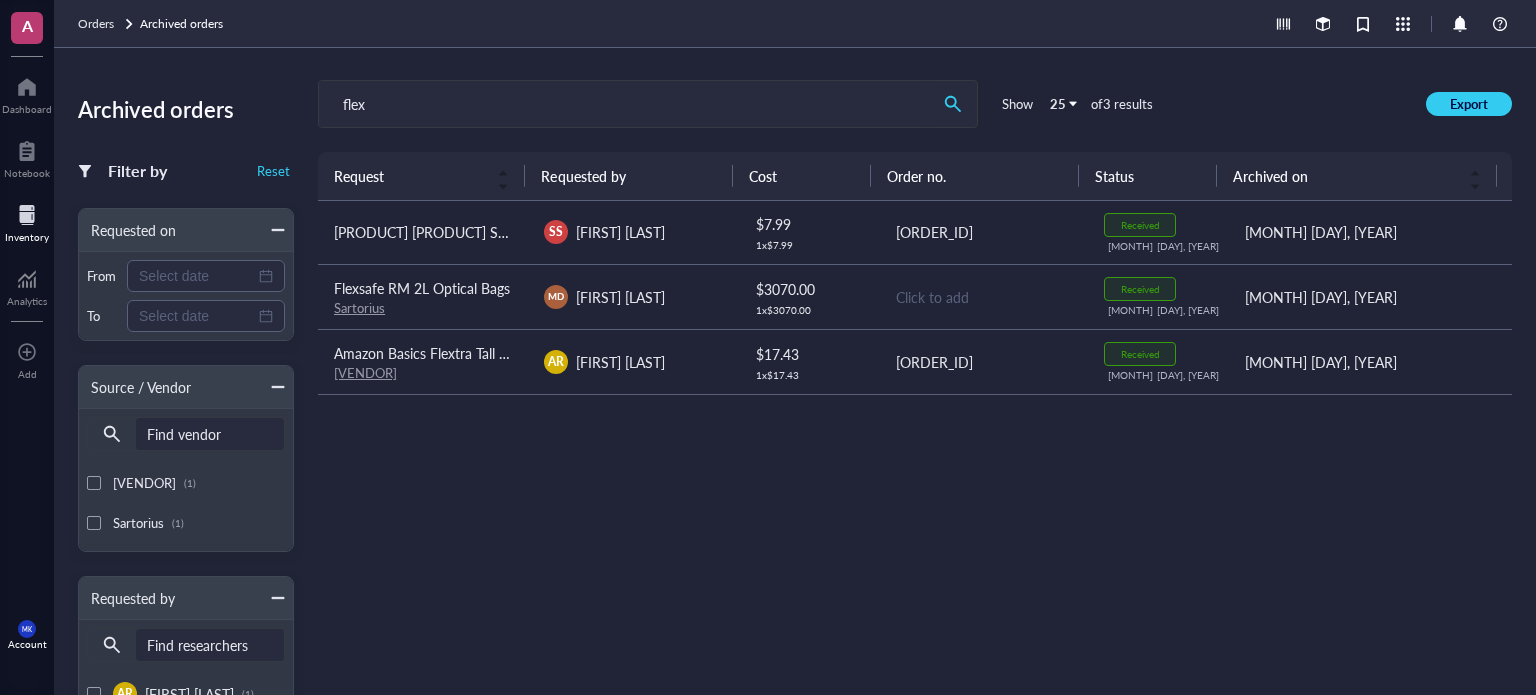 click on "Flexsafe RM 2L Optical Bags" at bounding box center [423, 288] 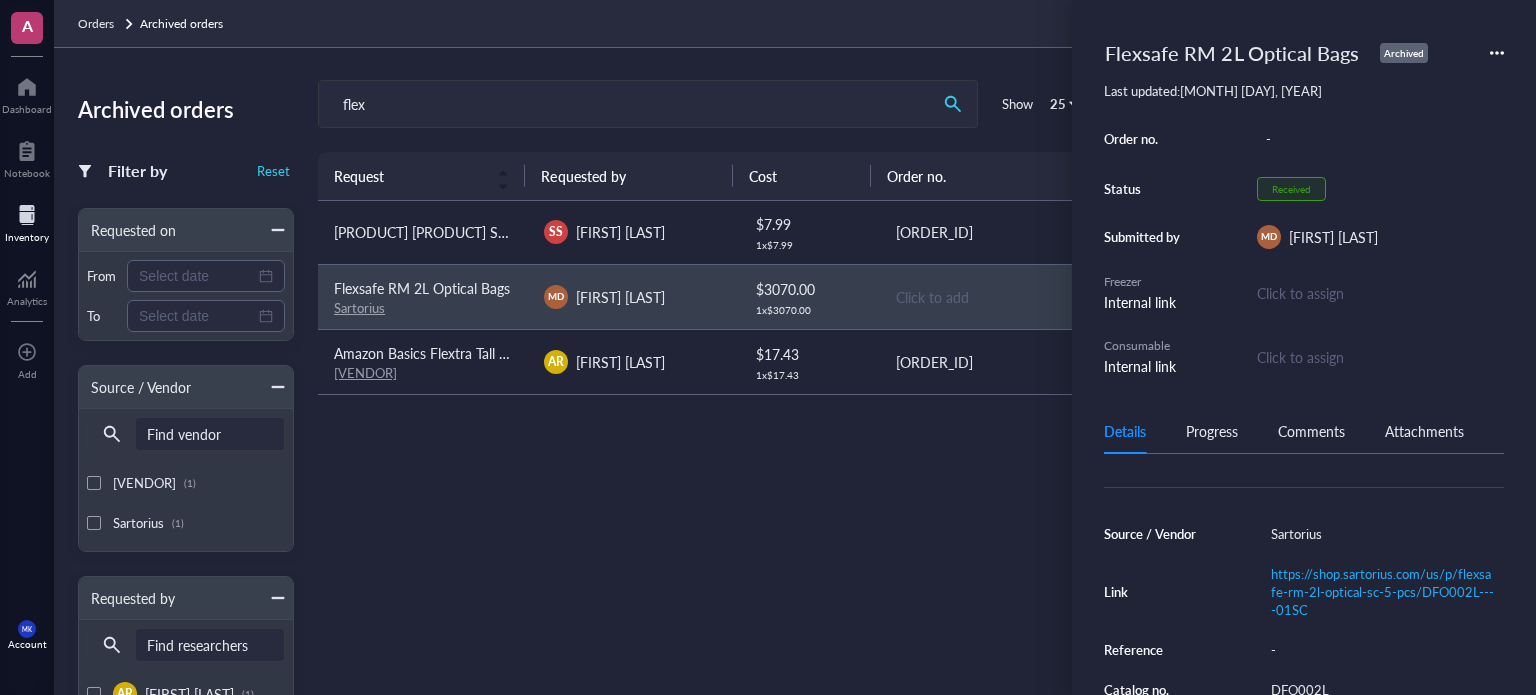 scroll, scrollTop: 200, scrollLeft: 0, axis: vertical 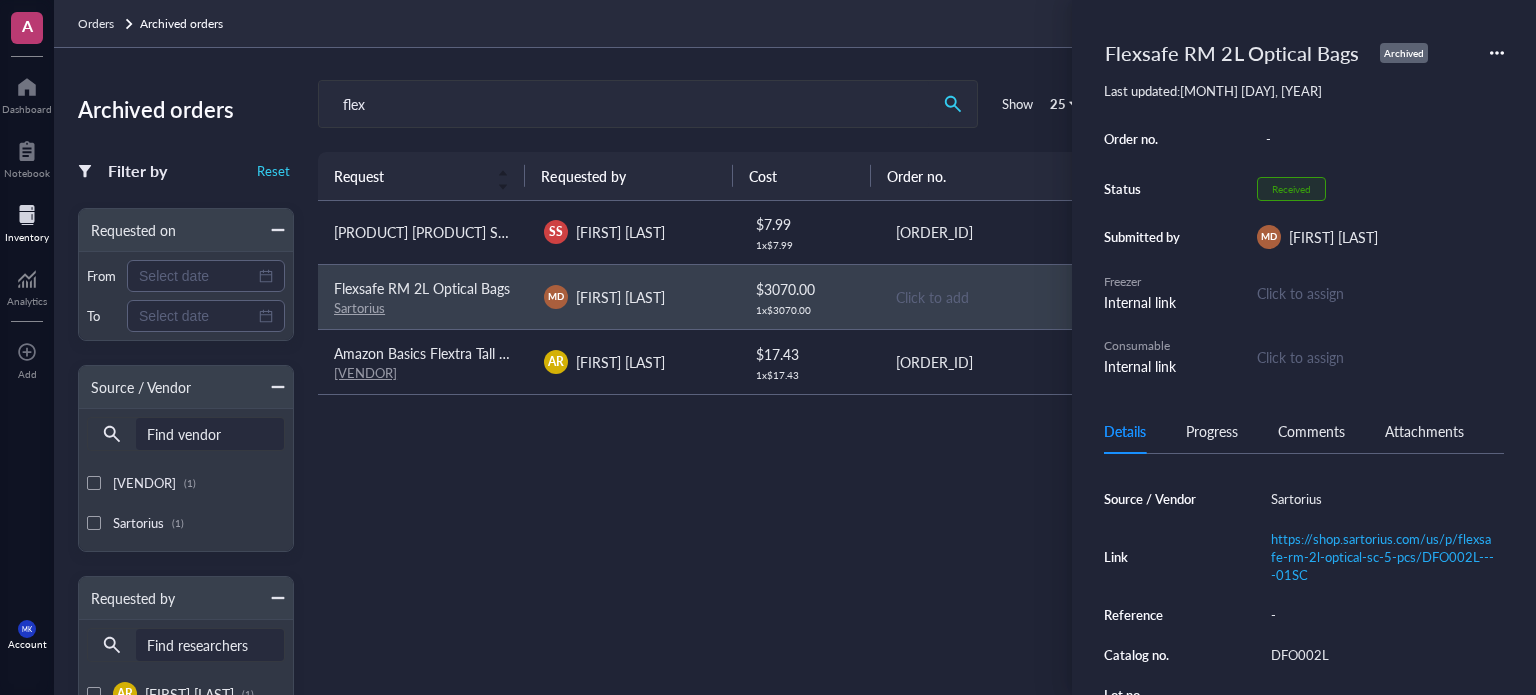 click on "Request Requested by Cost Order no. Status Archived on             [PRODUCT] [PRODUCT] Set [QUANTITY] Art Painting Flexible Bristle for Acrylic Watercolor Gouache Oil Leather Canvas and Face Painting [INITIALS] [FIRST] [LAST] $ [PRICE] 1  x  $ [PRICE] [ORDER_ID] Received [MONTH] [DAY], [YEAR] [MONTH] [DAY], [YEAR] [PRODUCT] [PRODUCT] [PRODUCT] [PRODUCT] [PRODUCT] [PRODUCT], [QUANTITY] [QUANTITY], [PRODUCT] [PRODUCT] [VENDOR] [INITIALS] [FIRST] [LAST] $ [PRICE] 1  x  $ [PRICE] [ORDER_ID] Received [MONTH] [DAY], [YEAR] [MONTH] [DAY], [YEAR] [VENDOR] [PRODUCT] [PRODUCT], [UNSCENTED], [QUANTITY] [QUANTITY], [PRODUCT] [PRODUCT] [VENDOR] [INITIALS] [FIRST] [LAST] $ [PRICE] 1  x  $ [PRICE] [ORDER_ID] Received [MONTH] [DAY], [YEAR] [MONTH] [DAY], [YEAR]" at bounding box center [915, 544] 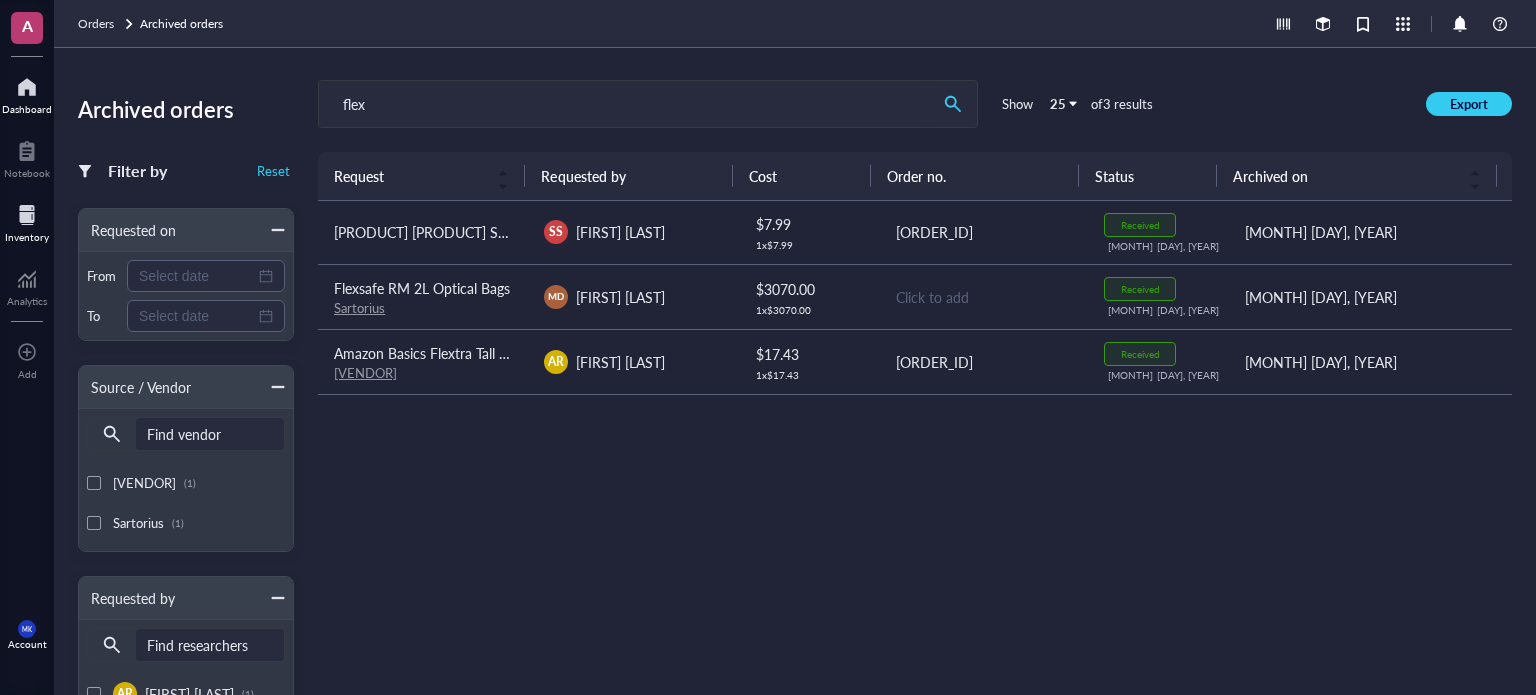 click at bounding box center (27, 87) 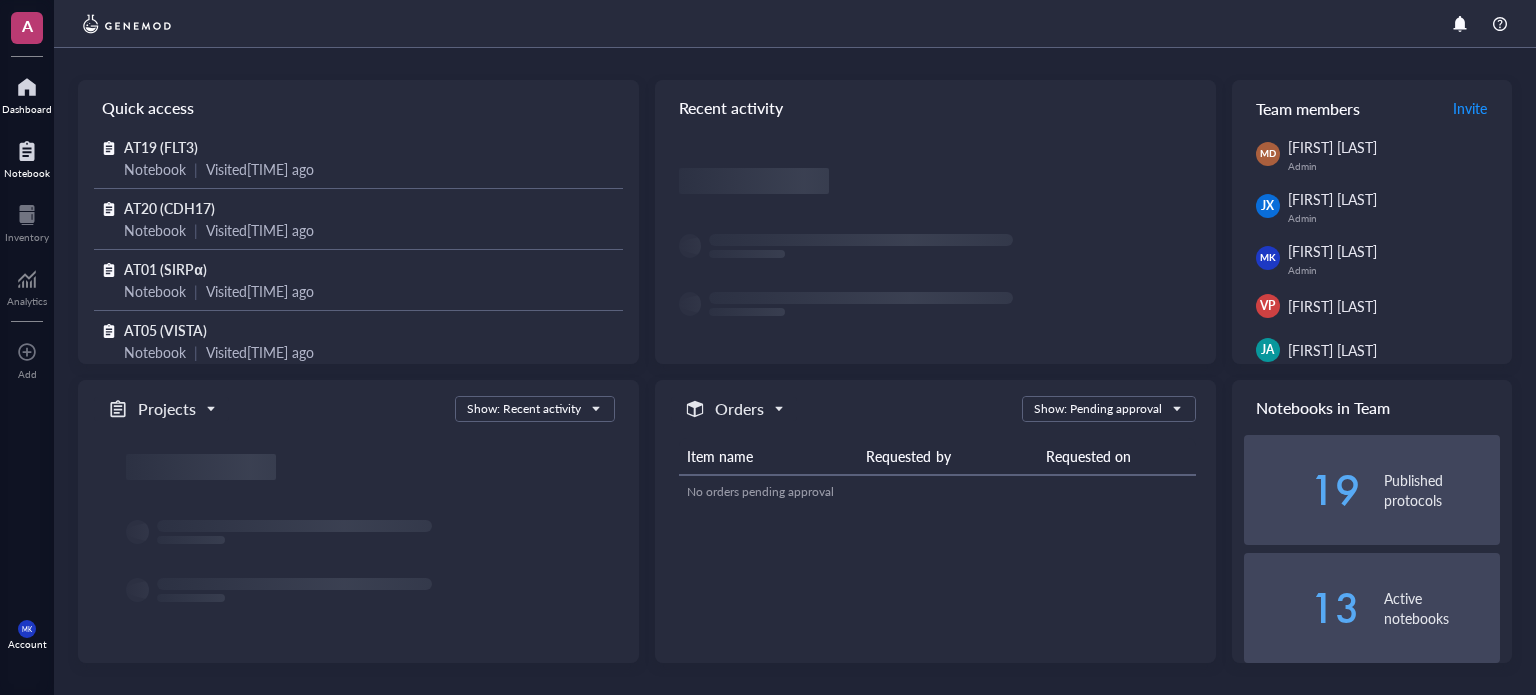 click at bounding box center [27, 151] 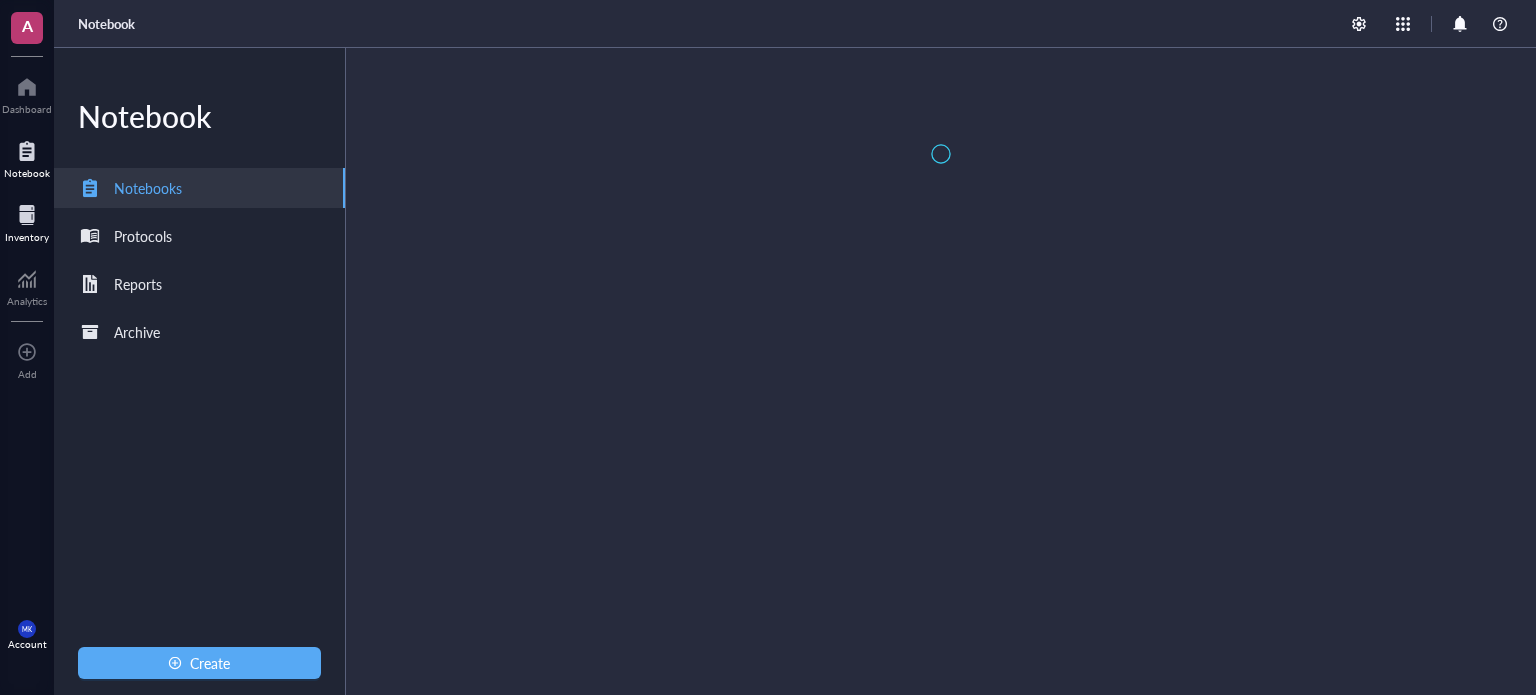 click at bounding box center (27, 215) 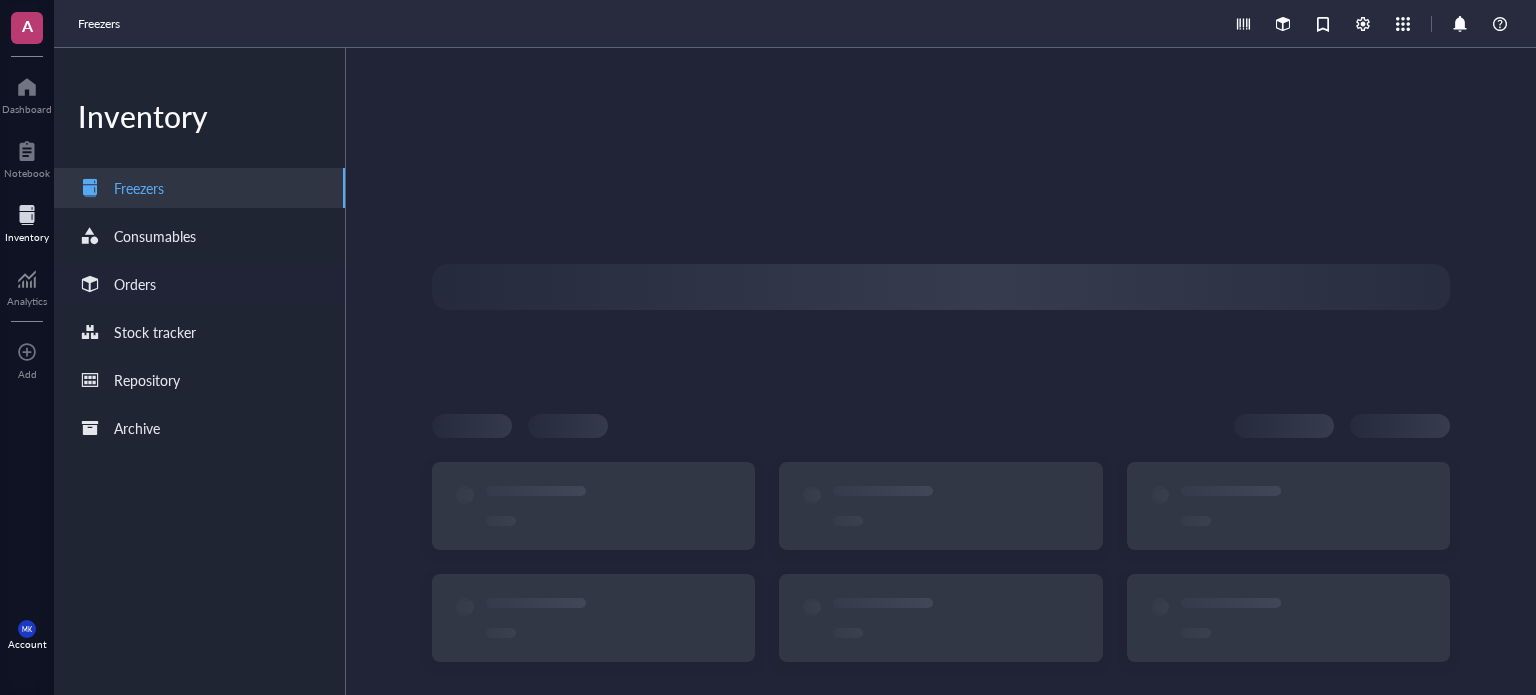 click on "Orders" at bounding box center (199, 284) 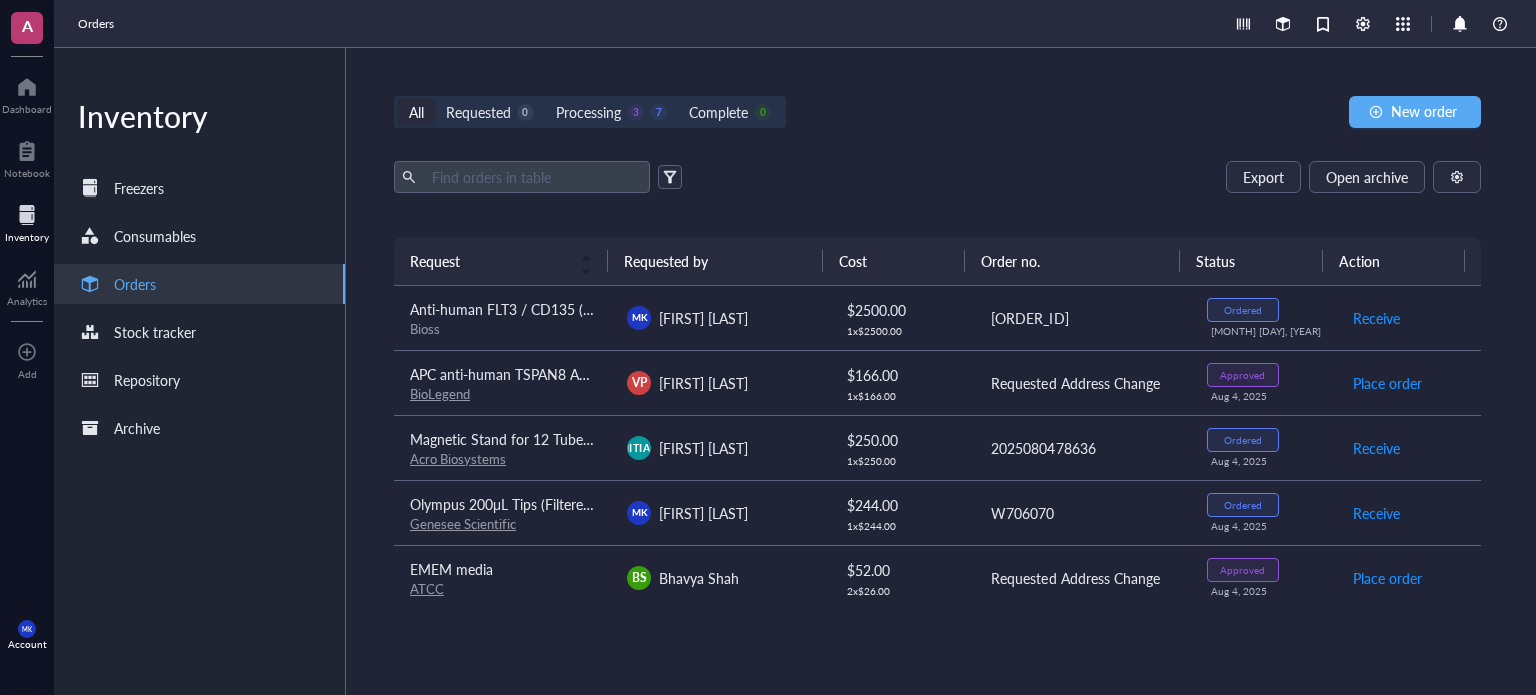 click on "[INITIALS] [FIRST] [LAST]" at bounding box center [719, 318] 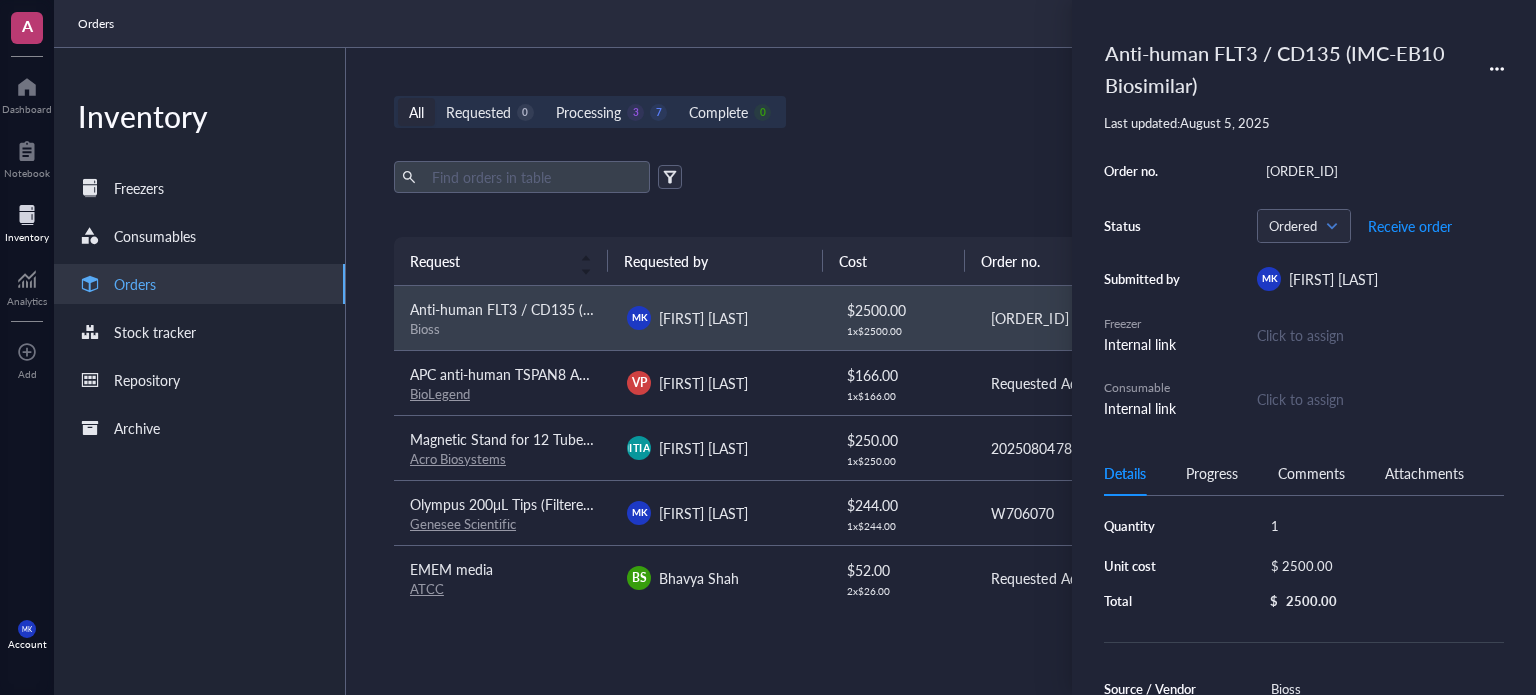 scroll, scrollTop: 41, scrollLeft: 0, axis: vertical 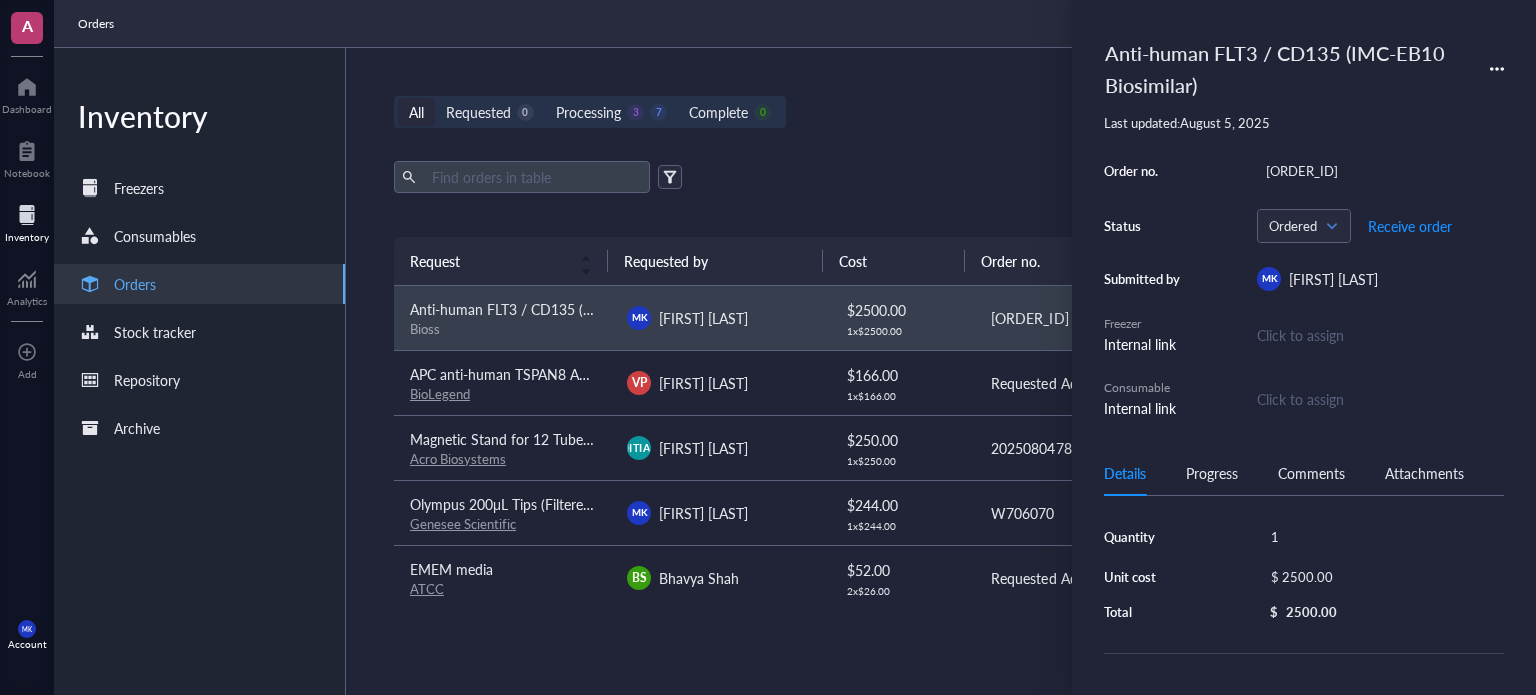 click on "[INITIALS] [FIRST] [LAST]" at bounding box center (719, 383) 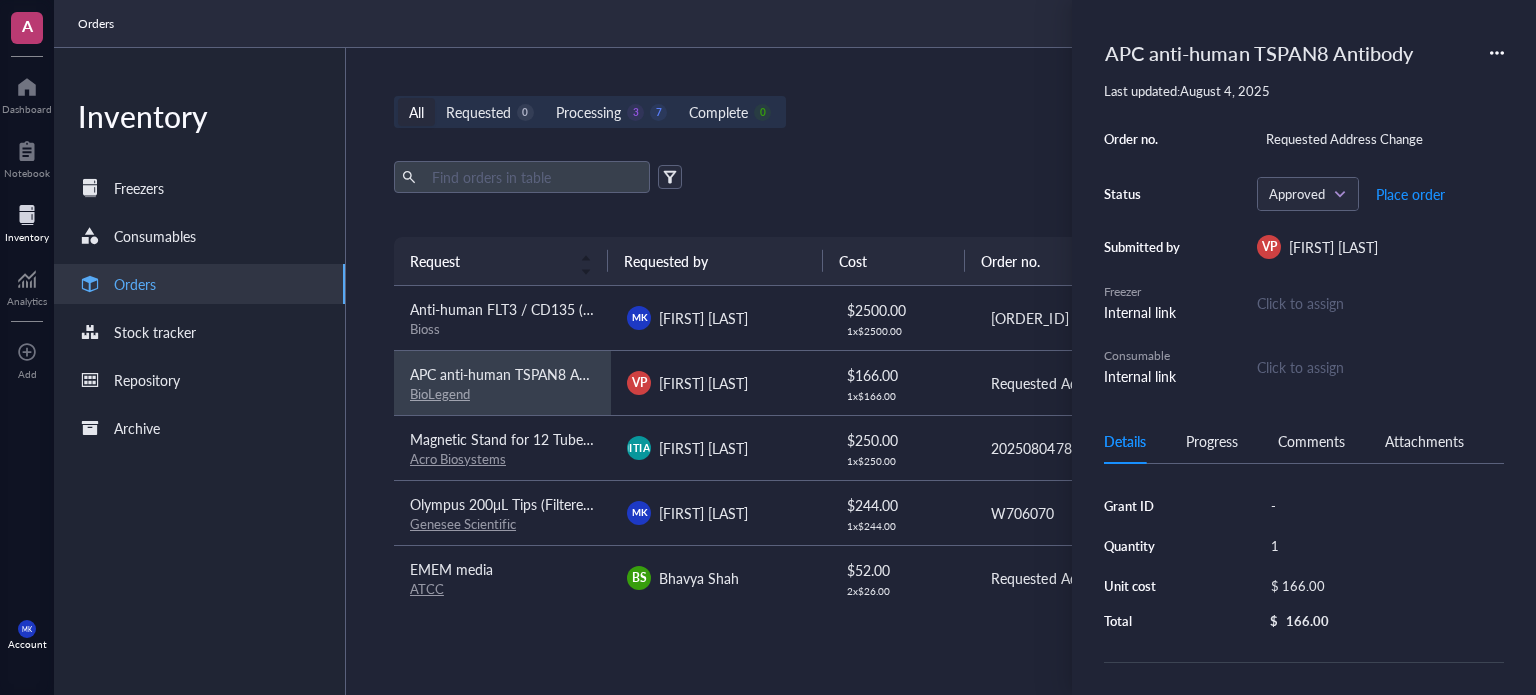 click on "All Requested 0 Processing 3 7 Complete 0 New order Export Open archive Requester Requested on Source / Vendor Last updated Request Requested by Cost Order no. Status Action             [PRODUCT] [PRODUCT] ([PRODUCT]) [VENDOR] [INITIALS] [FIRST] [LAST] $ [PRICE] 1  x  $ [PRICE] [ORDER_ID] Ordered [MONTH] [DAY], [YEAR] Receive [PRODUCT] [PRODUCT] Antibody [VENDOR] [INITIALS] [FIRST] [LAST] $ [PRICE] Requested Address Change Approved [MONTH] [DAY], [YEAR] Place order [PRODUCT] [QUANTITY] ([SIZE], [SIZE]) [VENDOR] [INITIALS] [FIRST] [LAST] $ [PRICE] 1  x  $ [PRICE] [ORDER_ID] Ordered [MONTH] [DAY], [YEAR] Receive [PRODUCT] [PRODUCT] ([PRODUCT], [PRODUCT]) [VENDOR] [INITIALS] [FIRST] [LAST] $ [PRICE] [QUANTITY]  x  $ [PRICE] Requested Address Change Approved [MONTH] [DAY], [YEAR] Place order [PRODUCT] [QUANTITY] [PRODUCT] ([PRODUCT]) [PRODUCT] [PRODUCT] [VENDOR] [INITIALS] [FIRST] [LAST] $ [PRICE] 1  x  $ [PRICE] [ORDER_ID] Ordered [MONTH] [DAY], [YEAR] Receive [VENDOR] [INITIALS] [FIRST] [LAST] $ [PRICE] [QUANTITY]  x  $ AC $" at bounding box center [937, 371] 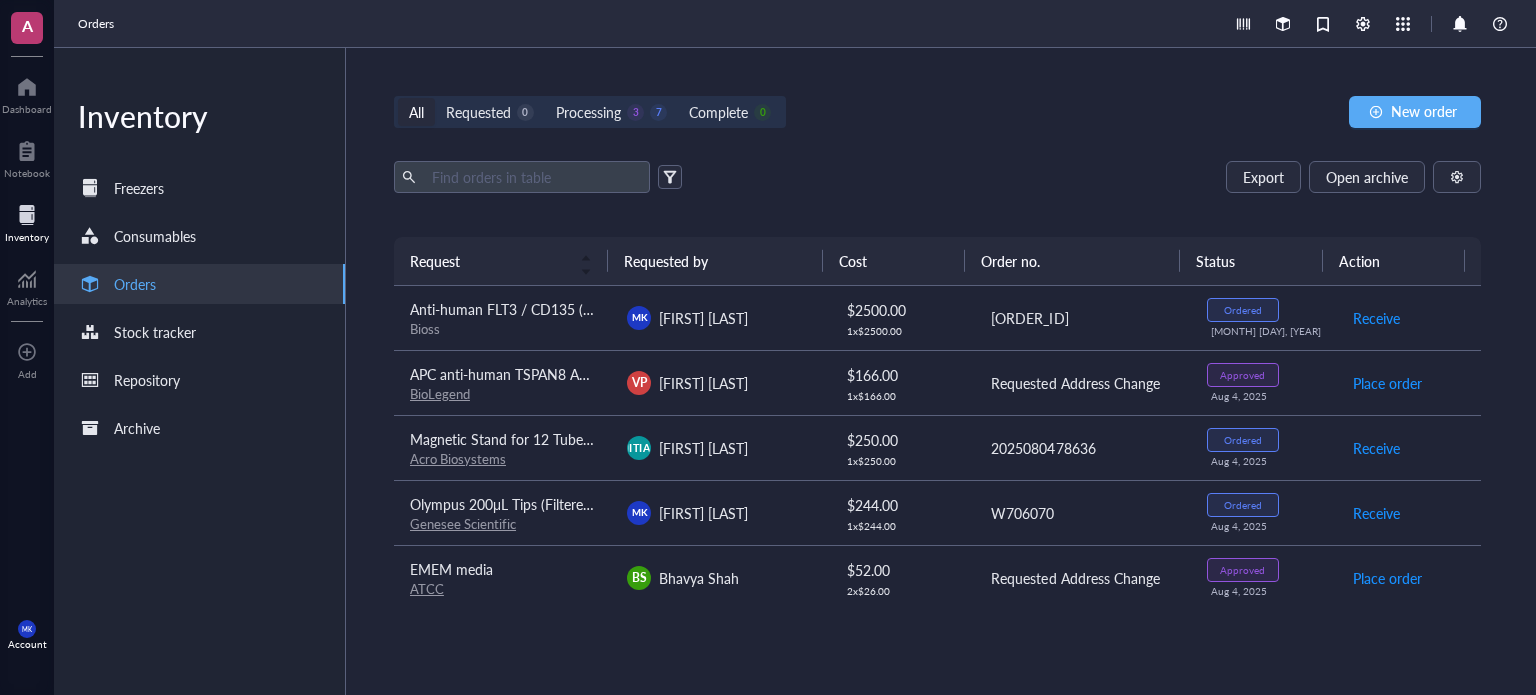 click on "BS [LAST]" at bounding box center (719, 577) 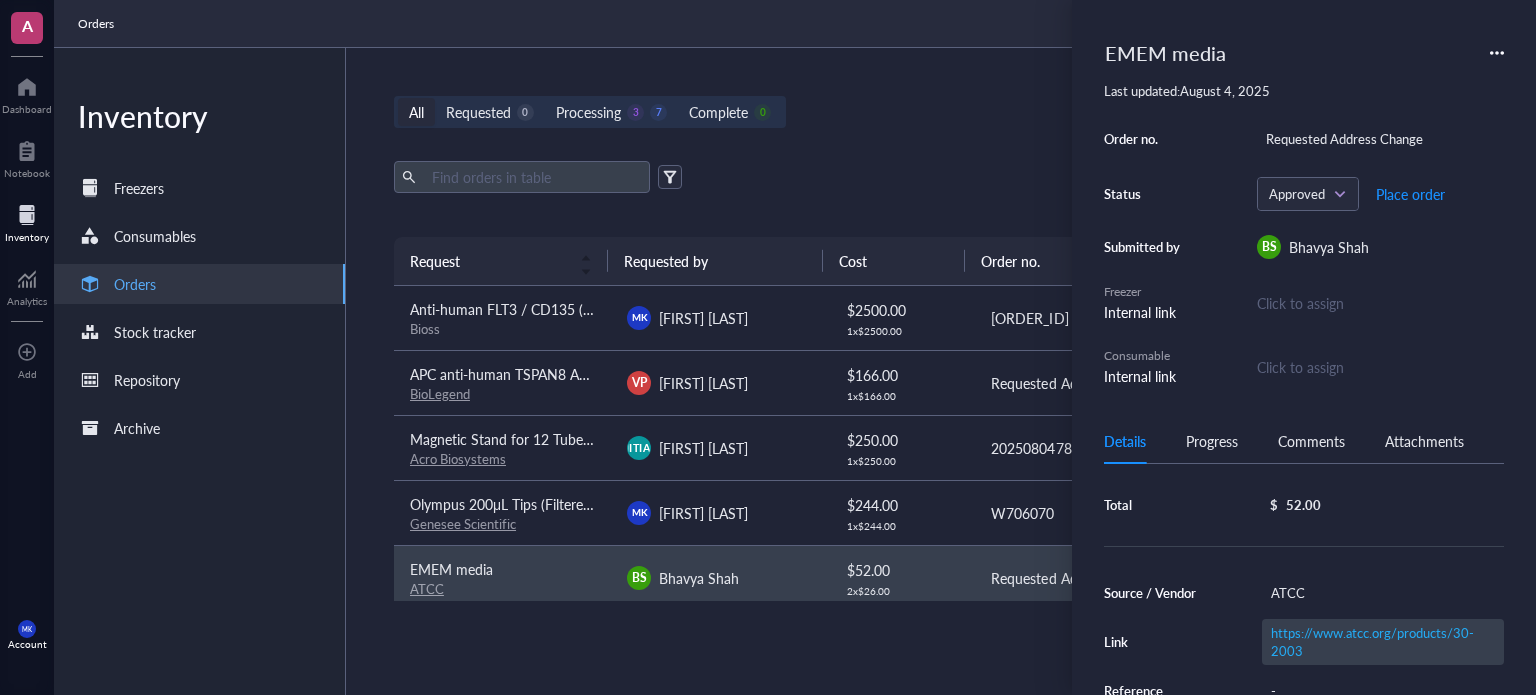 scroll, scrollTop: 200, scrollLeft: 0, axis: vertical 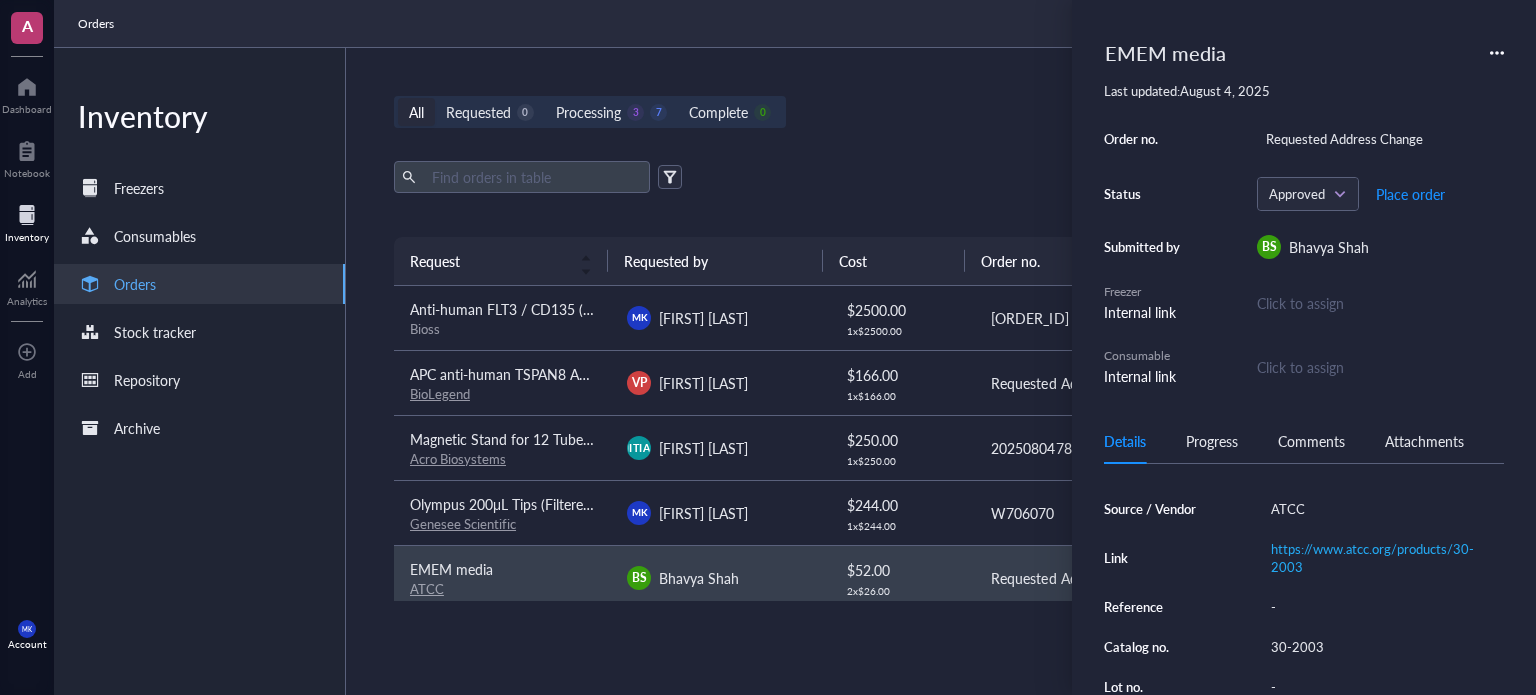 drag, startPoint x: 880, startPoint y: 157, endPoint x: 867, endPoint y: 208, distance: 52.63079 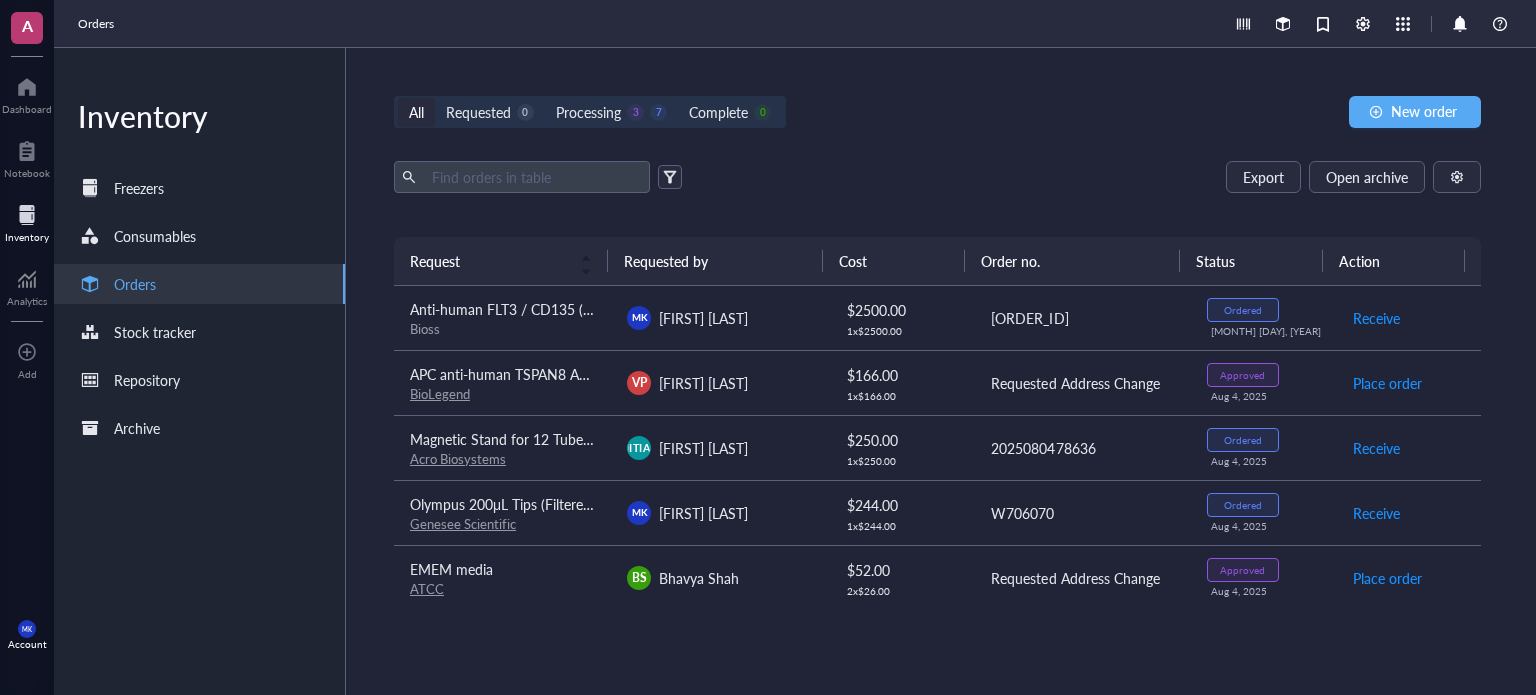 click on "$ 166.00 1 x $ 166.00" at bounding box center (901, 382) 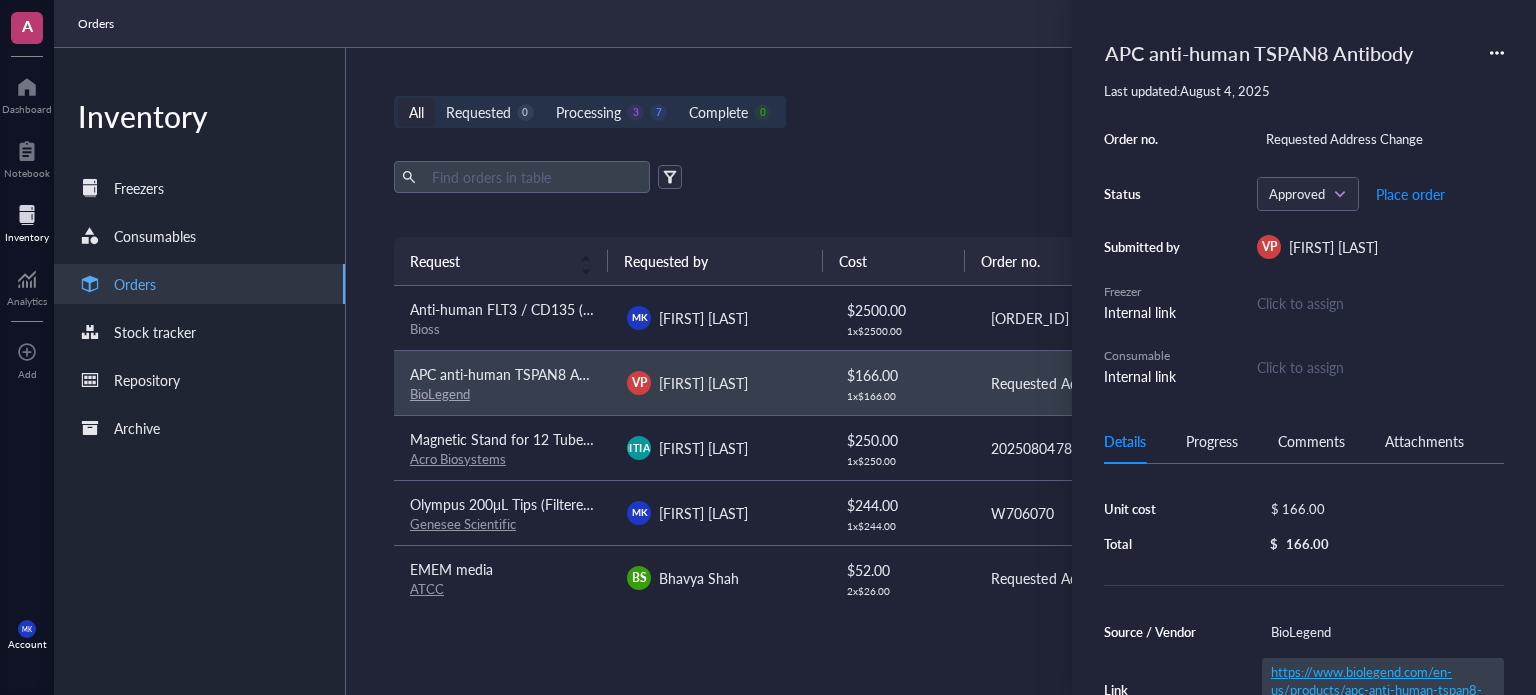scroll, scrollTop: 200, scrollLeft: 0, axis: vertical 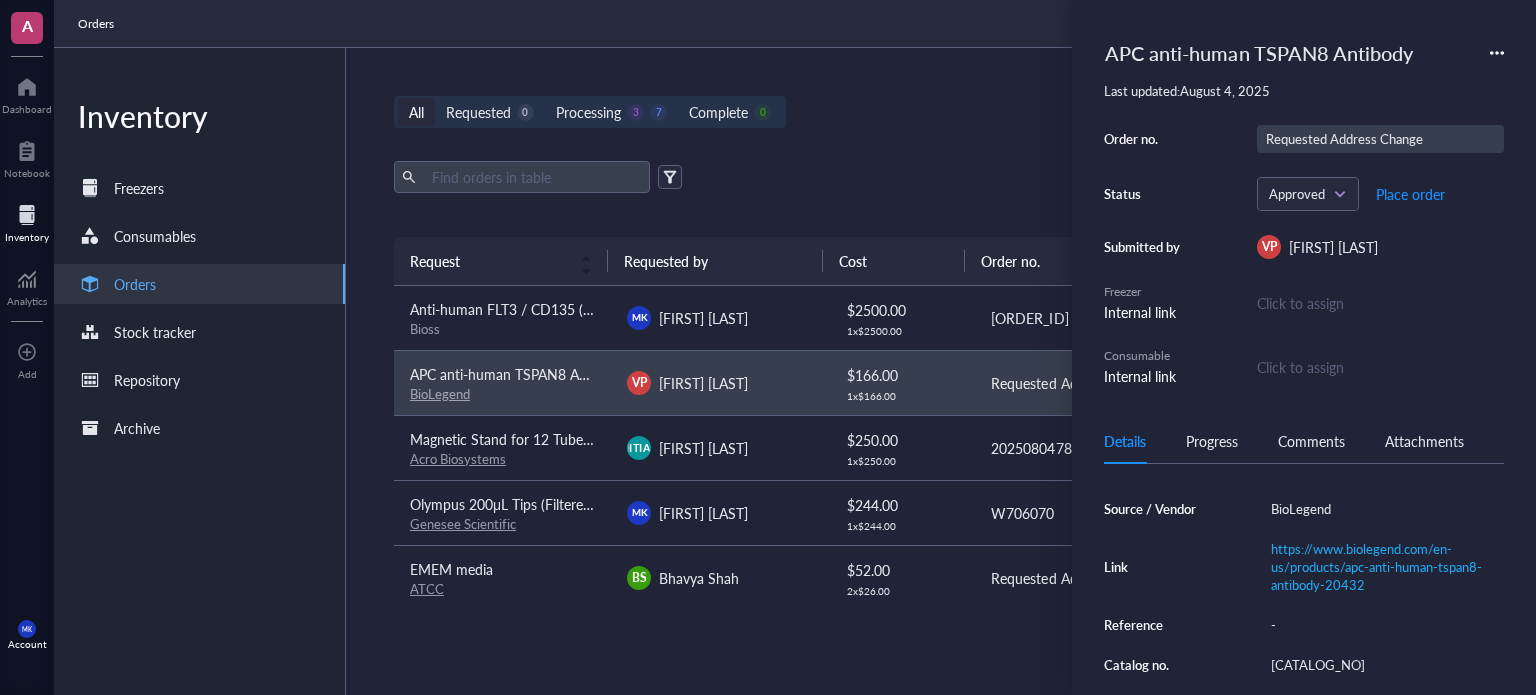 click on "Requested Address Change" at bounding box center (1380, 139) 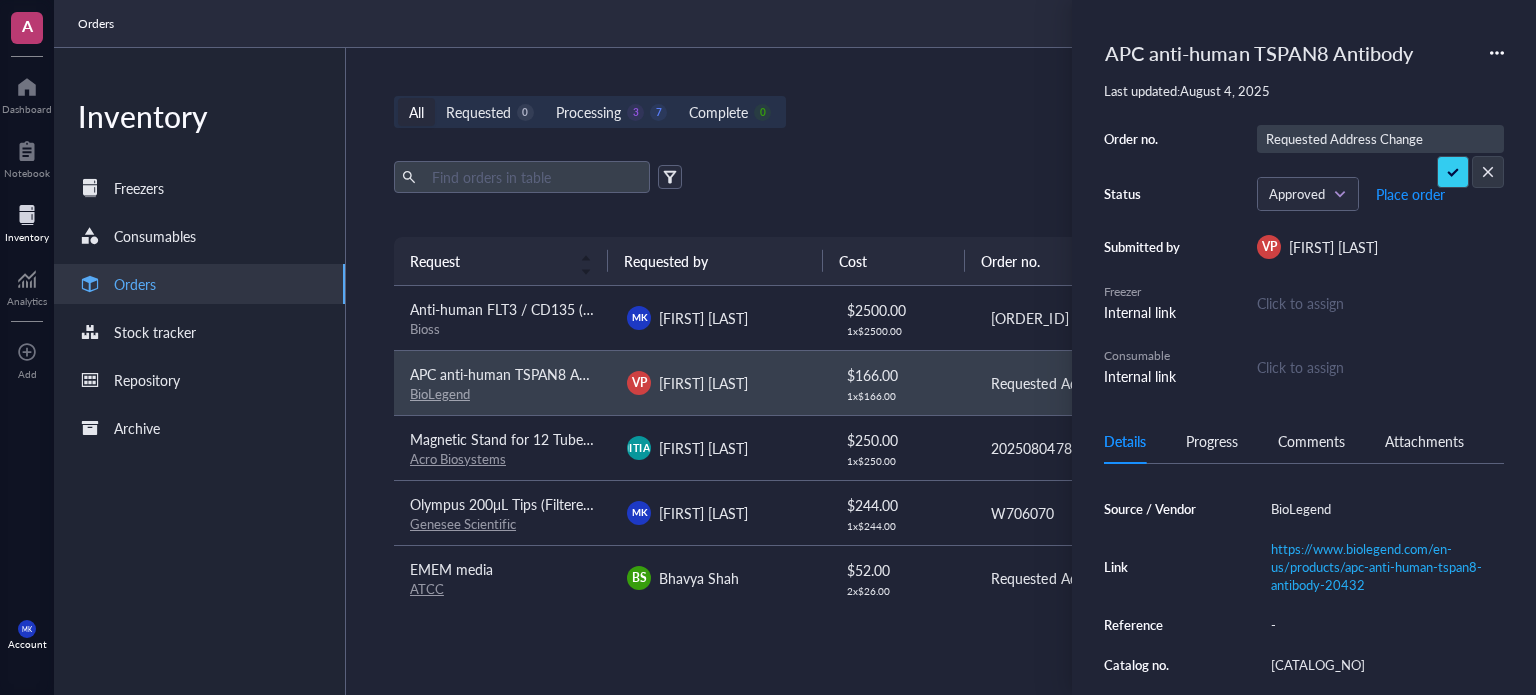 type on "[ORDER_ID]" 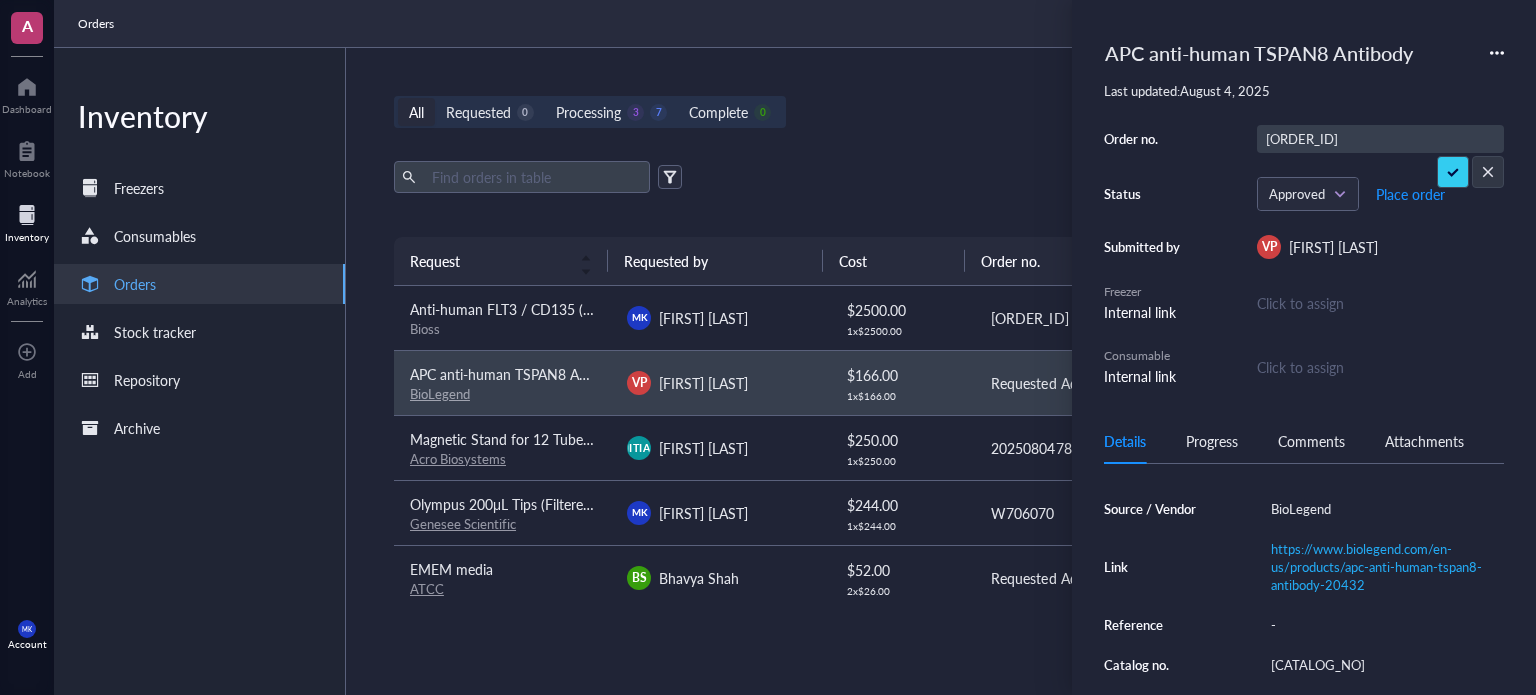 scroll, scrollTop: 0, scrollLeft: 0, axis: both 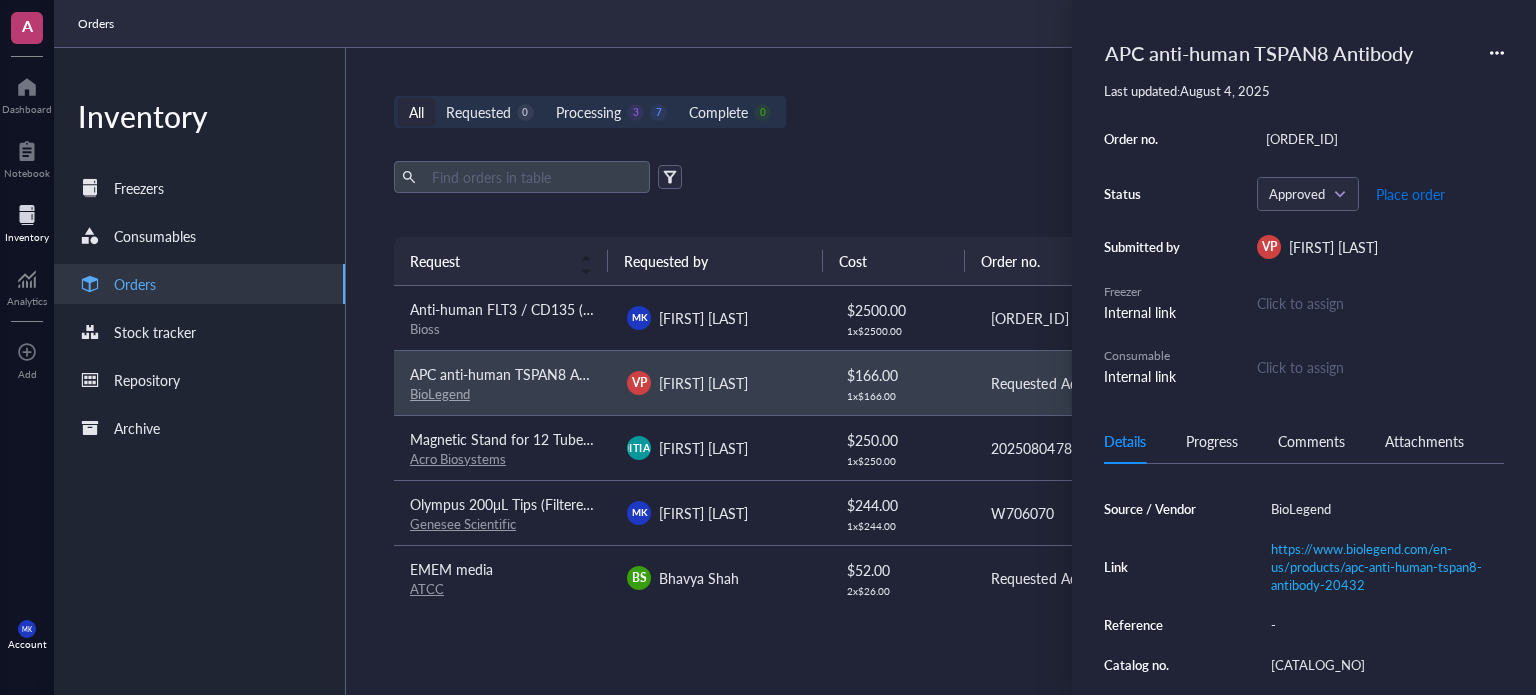 click on "Place order" at bounding box center [1410, 194] 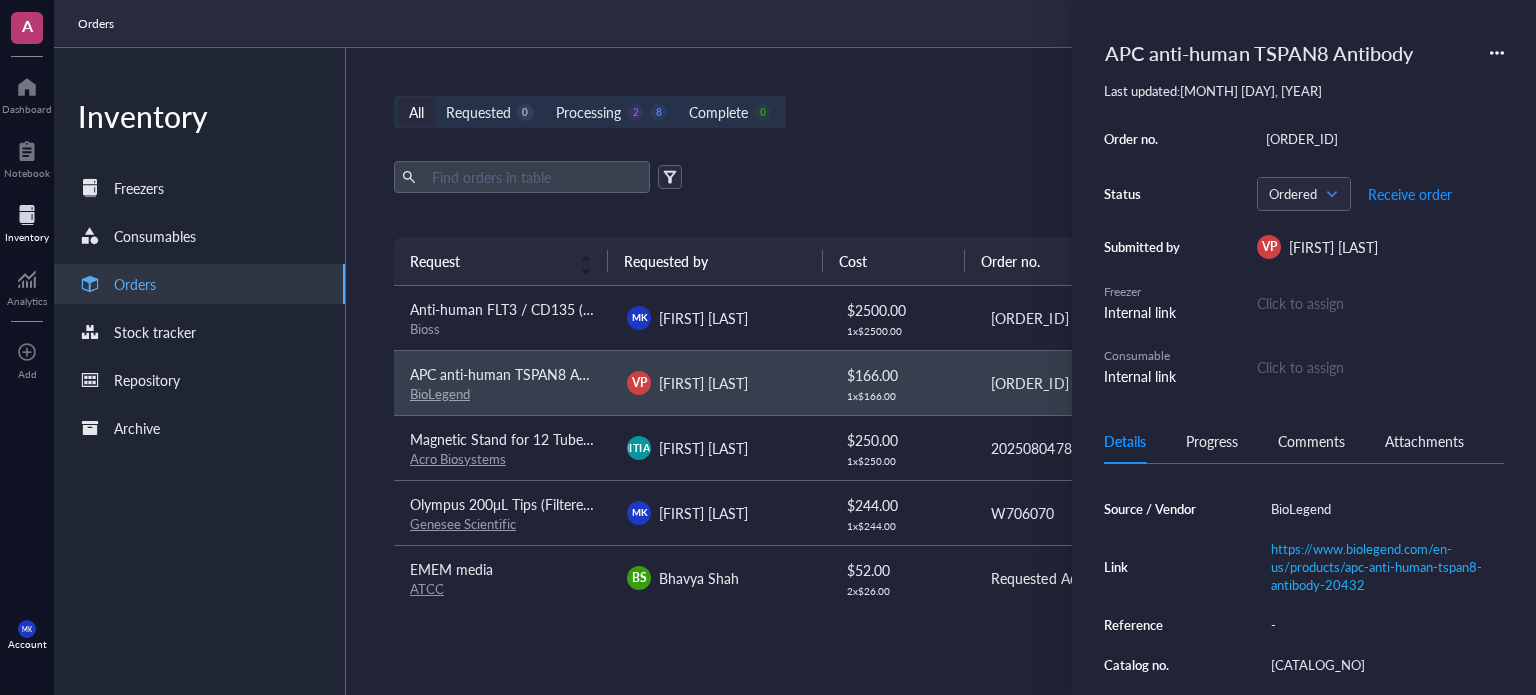 click on "All Requested 0 Processing 2 8 Complete 0 New order Export Open archive Requester Requested on Source / Vendor Last updated Request Requested by Cost Order no. Status Action             [PRODUCT] [PRODUCT] ([PRODUCT]) [VENDOR] [INITIALS] [FIRST] [LAST] $ [PRICE] 1  x  $ [PRICE] [ORDER_ID] Ordered [MONTH] [DAY], [YEAR] Receive [PRODUCT] [PRODUCT] Antibody [VENDOR] [INITIALS] [FIRST] [LAST] $ [PRICE] 1  x  $ [PRICE] [ORDER_ID] Ordered [MONTH] [DAY], [YEAR] Receive [PRODUCT] [PRODUCT] for [QUANTITY] ([SIZE], [SIZE]) [VENDOR] [INITIALS] [FIRST] [LAST] $ [PRICE] 1  x  $ [PRICE] [ORDER_ID] Ordered [MONTH] [DAY], [YEAR] Receive [PRODUCT] [PRODUCT] ([PRODUCT], [PRODUCT]) [VENDOR] [INITIALS] [FIRST] [LAST] $ [PRICE] [QUANTITY]  x  $ [PRICE] Requested Address Change Approved [MONTH] [DAY], [YEAR] Place order [PRODUCT] [QUANTITY] [PRODUCT] ([PRODUCT]) [PRODUCT] [PRODUCT] [VENDOR] [INITIALS] [FIRST] [LAST] $ [PRICE] 1  x  $ [PRICE] [ORDER_ID] Ordered [MONTH] [DAY], [YEAR] Receive [VENDOR] [INITIALS] [FIRST] [LAST] $ [PRICE] [QUANTITY]  x  $ AC $" at bounding box center [937, 371] 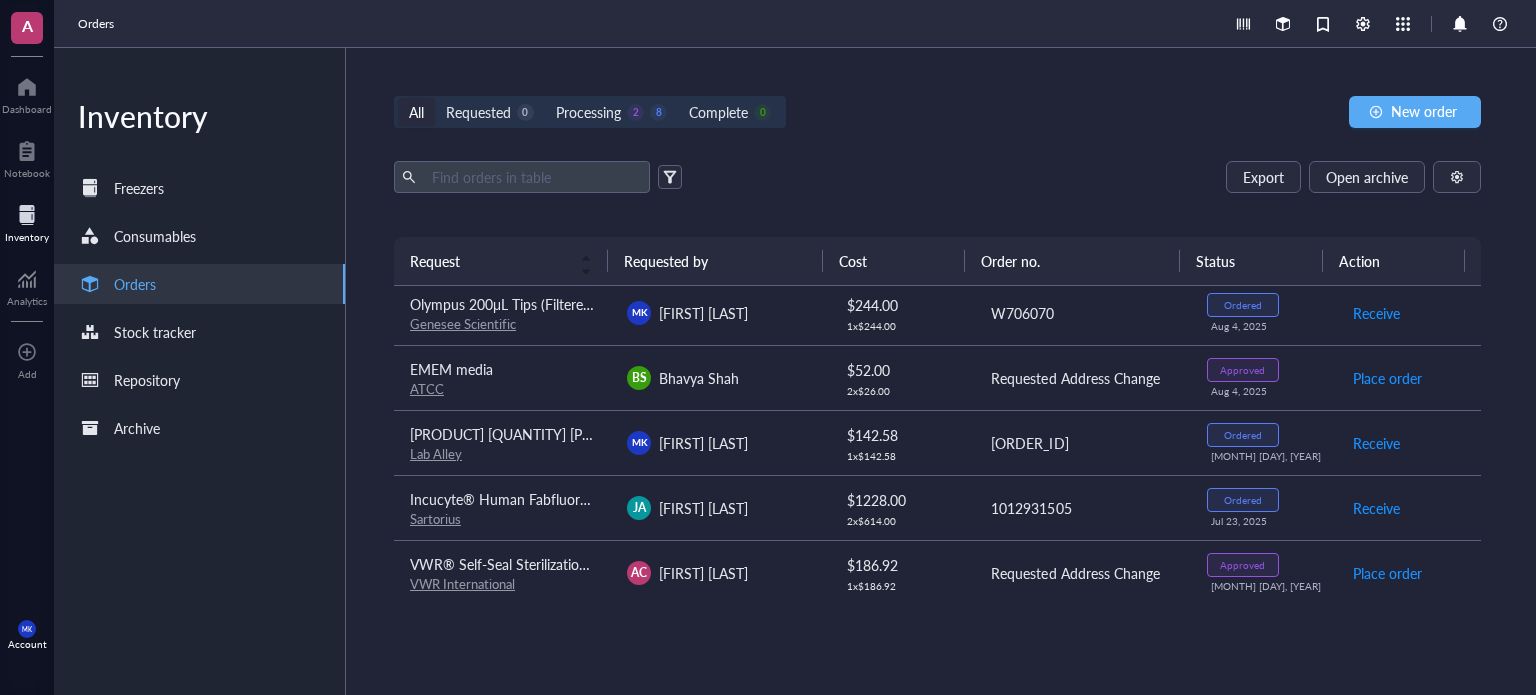 scroll, scrollTop: 132, scrollLeft: 0, axis: vertical 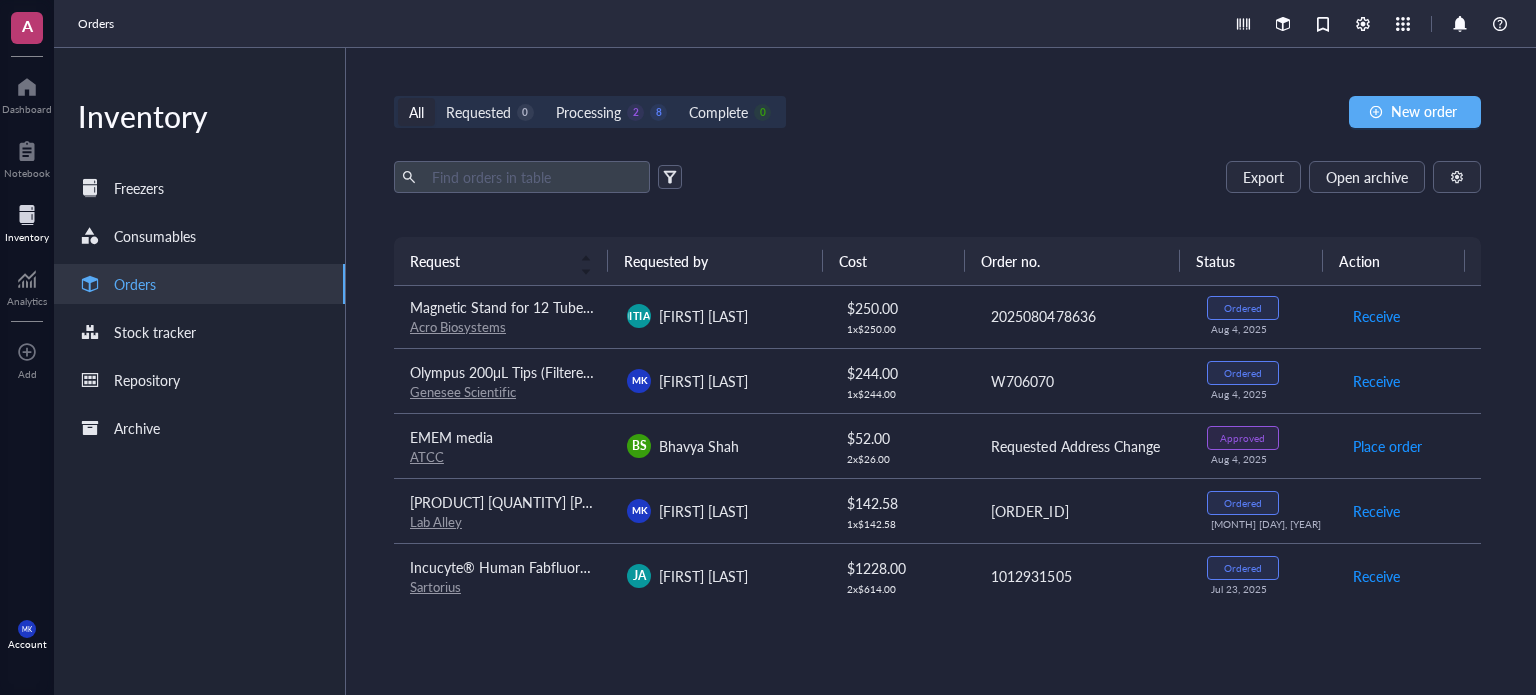 click on "Requested Address Change" at bounding box center (1082, 446) 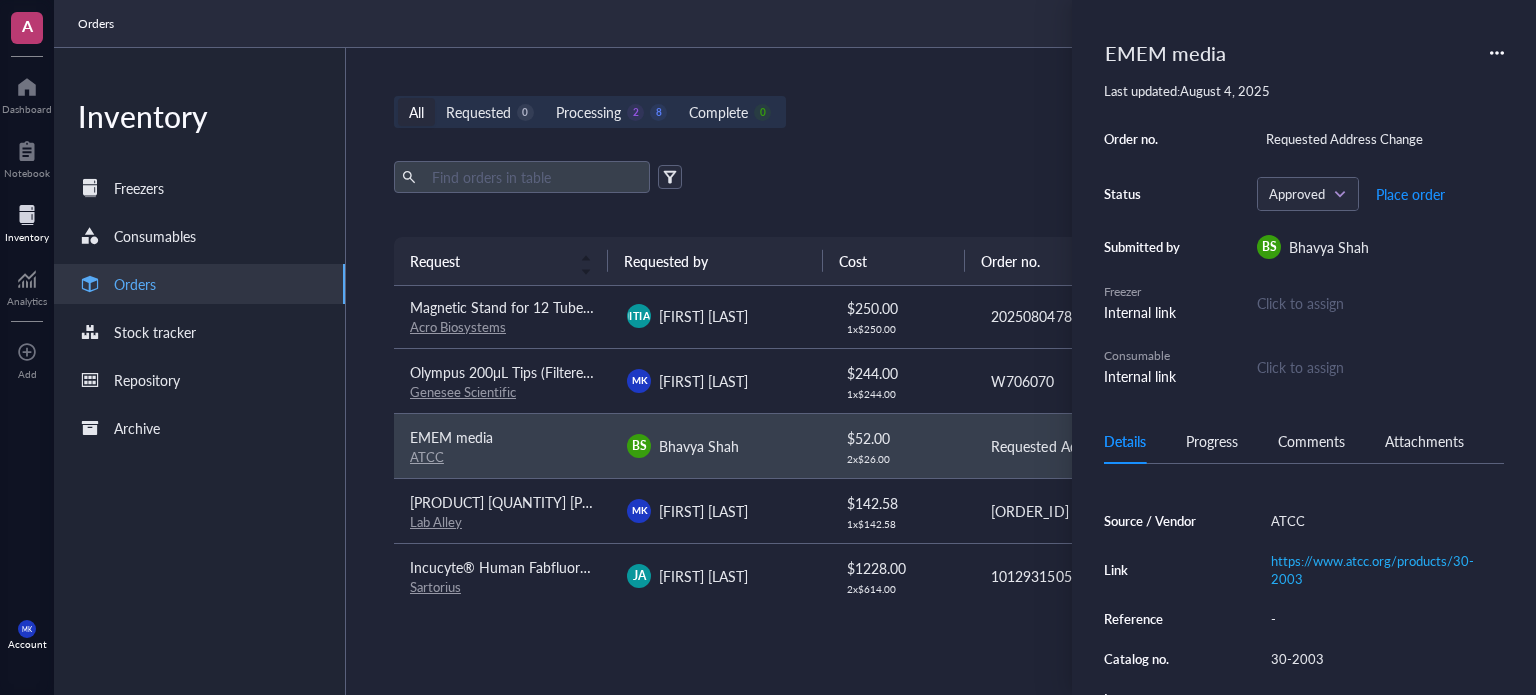 scroll, scrollTop: 200, scrollLeft: 0, axis: vertical 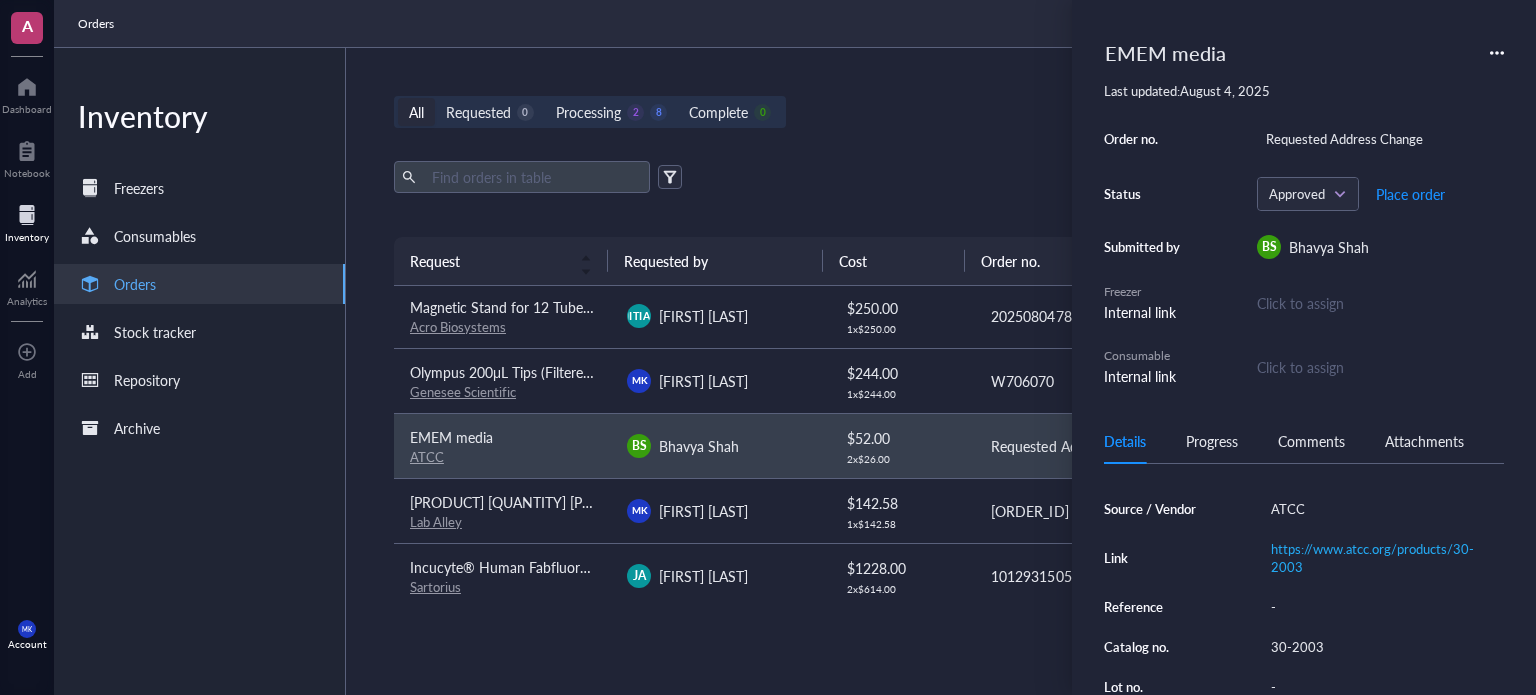click on "All Requested 0 Processing 2 8 Complete 0 New order" at bounding box center (937, 112) 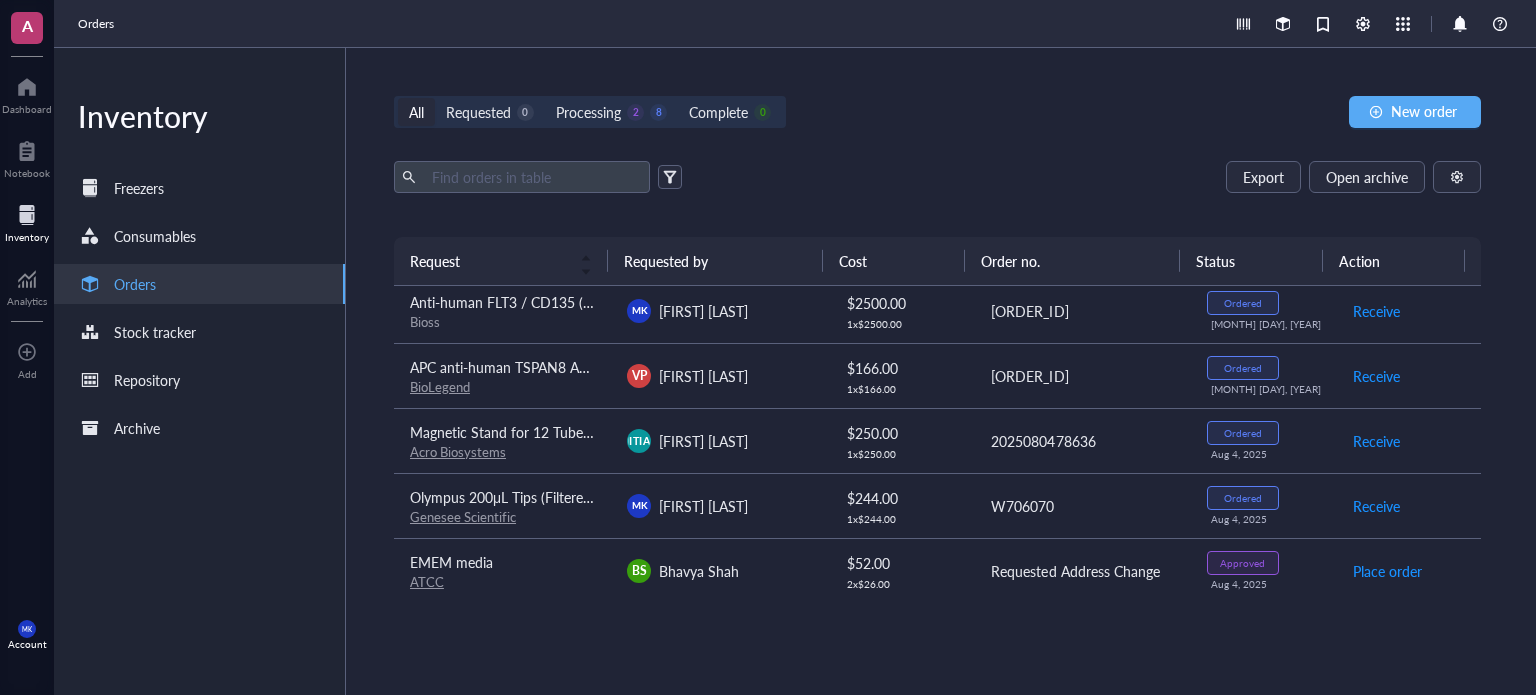 scroll, scrollTop: 0, scrollLeft: 0, axis: both 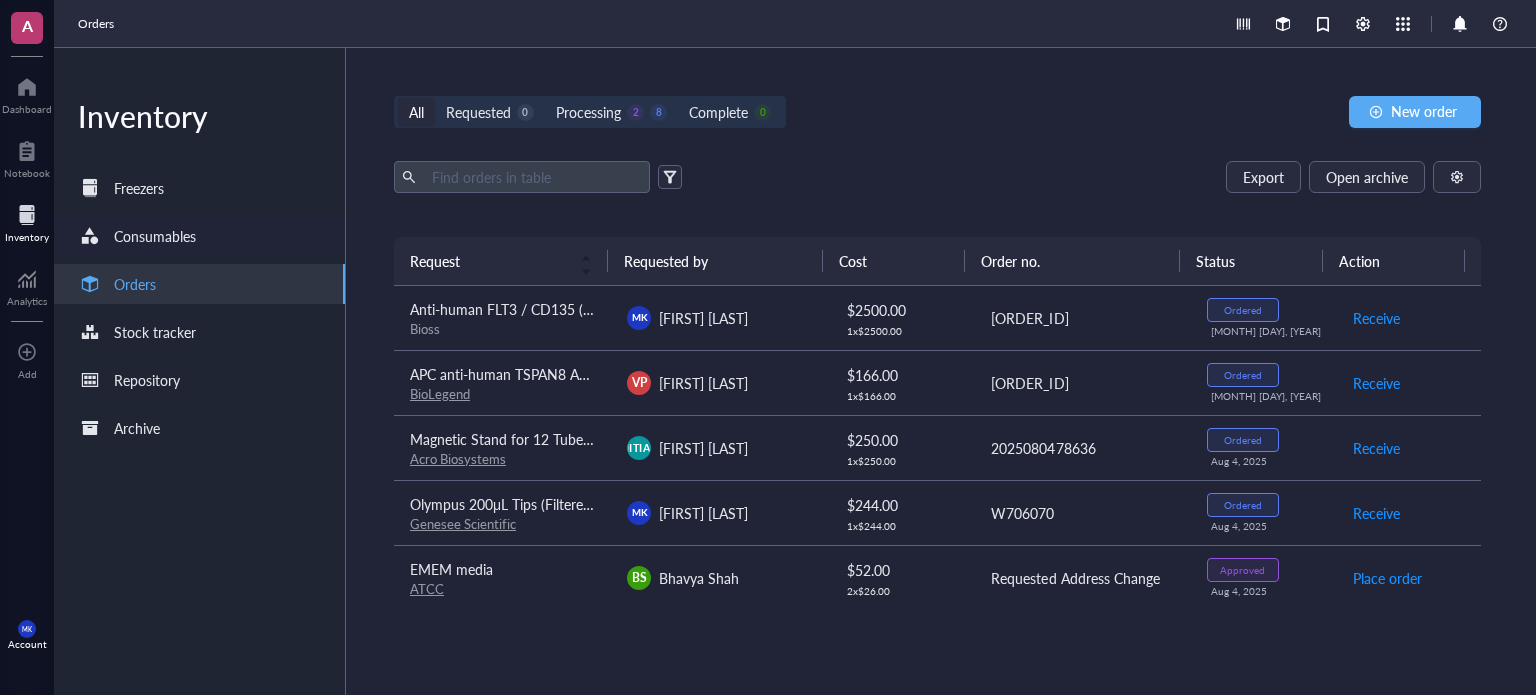 click on "Consumables" at bounding box center (155, 236) 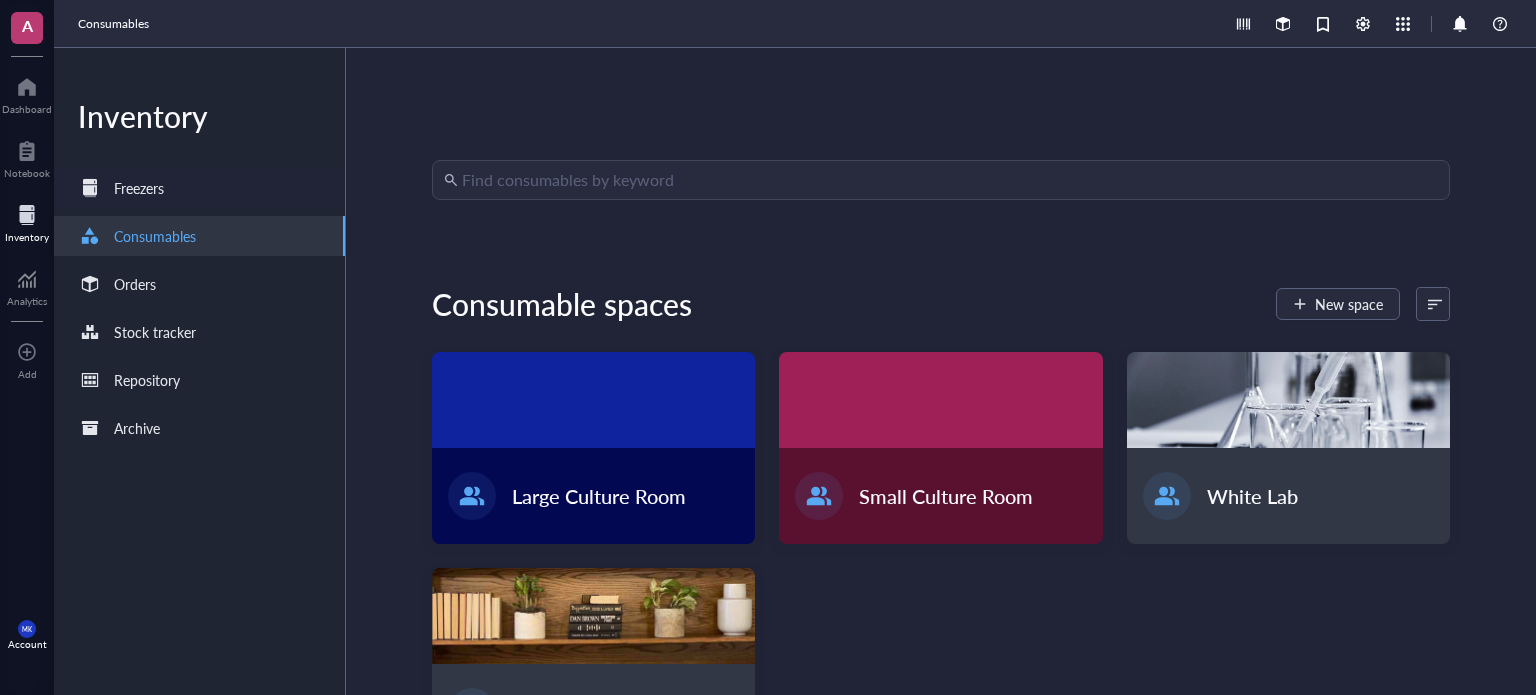 click on "Freezers" at bounding box center [199, 188] 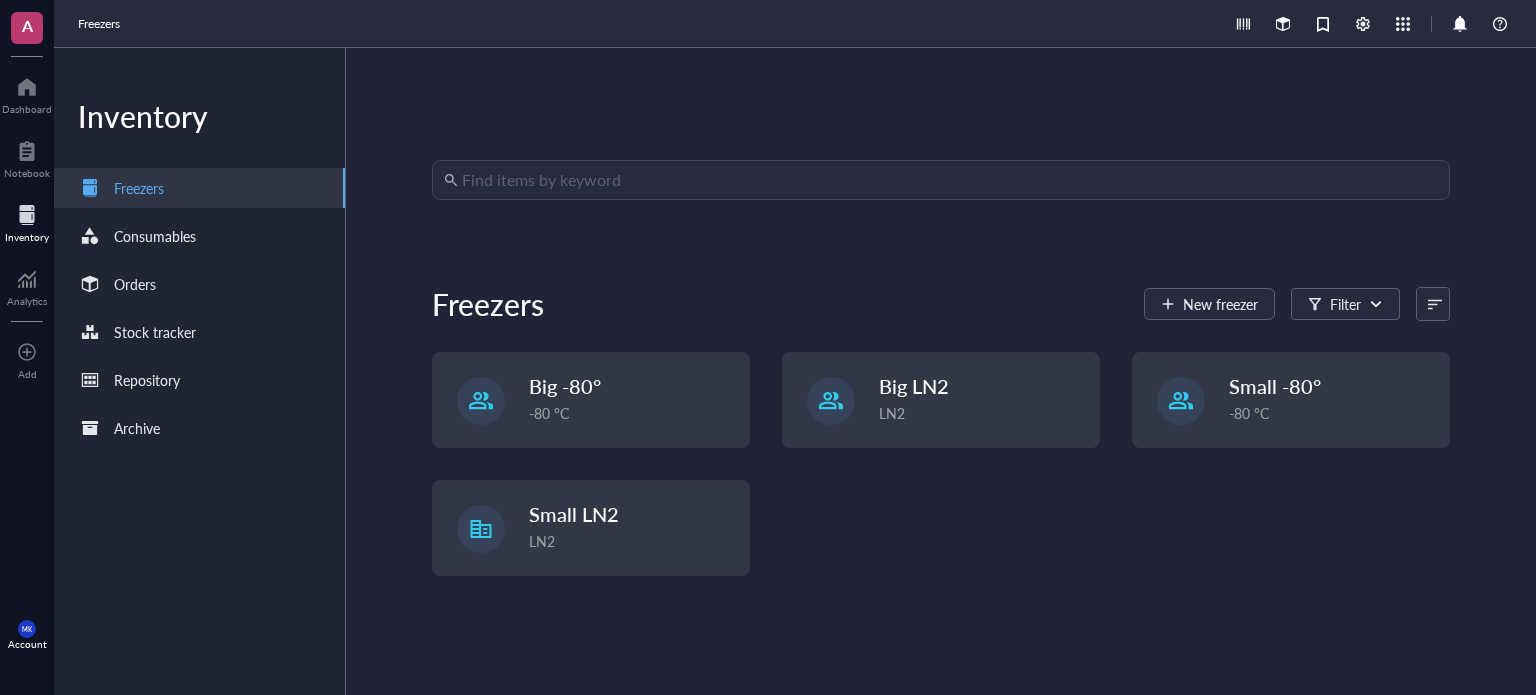 click on "A Dashboard Notebook Inventory Analytics
To pick up a draggable item, press the space bar.
While dragging, use the arrow keys to move the item.
Press space again to drop the item in its new position, or press escape to cancel.
Add [INITIALS] Account" at bounding box center (27, 347) 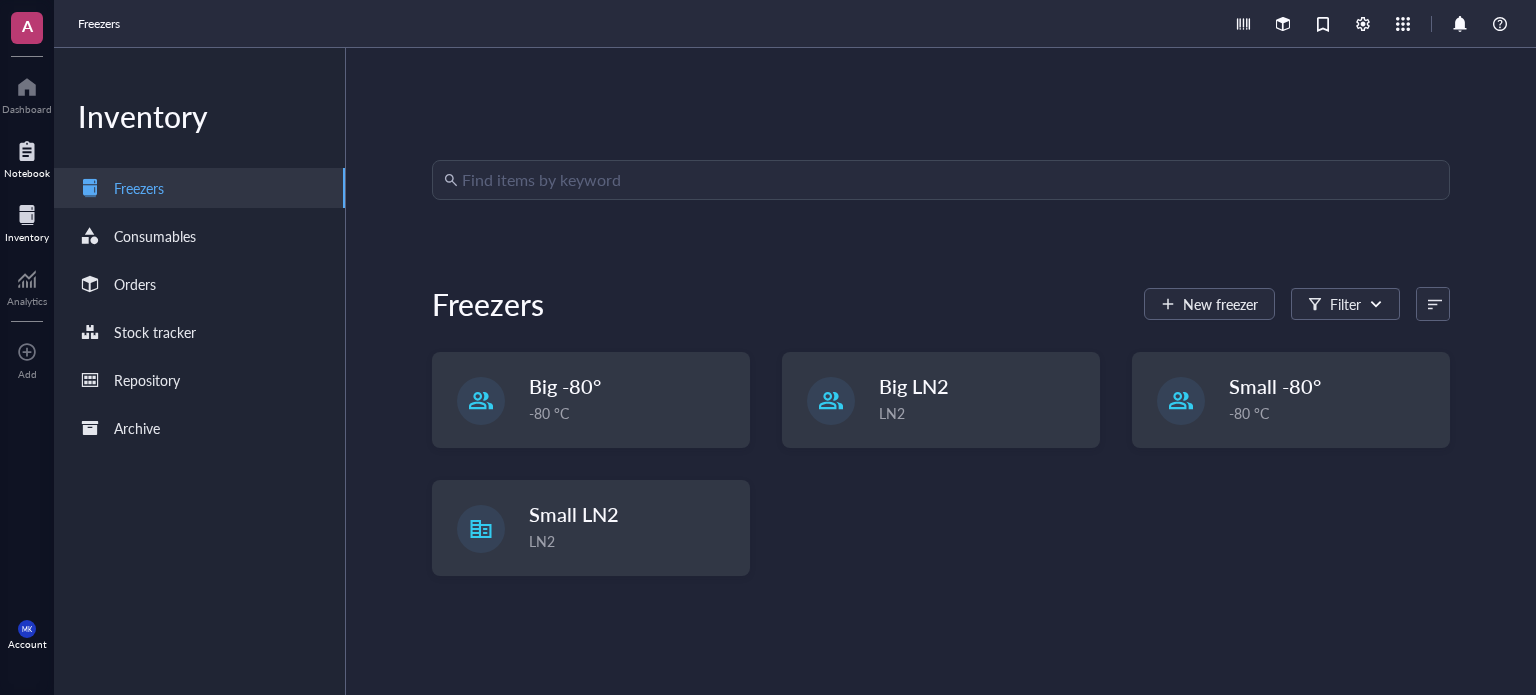 click on "Notebook" at bounding box center [27, 157] 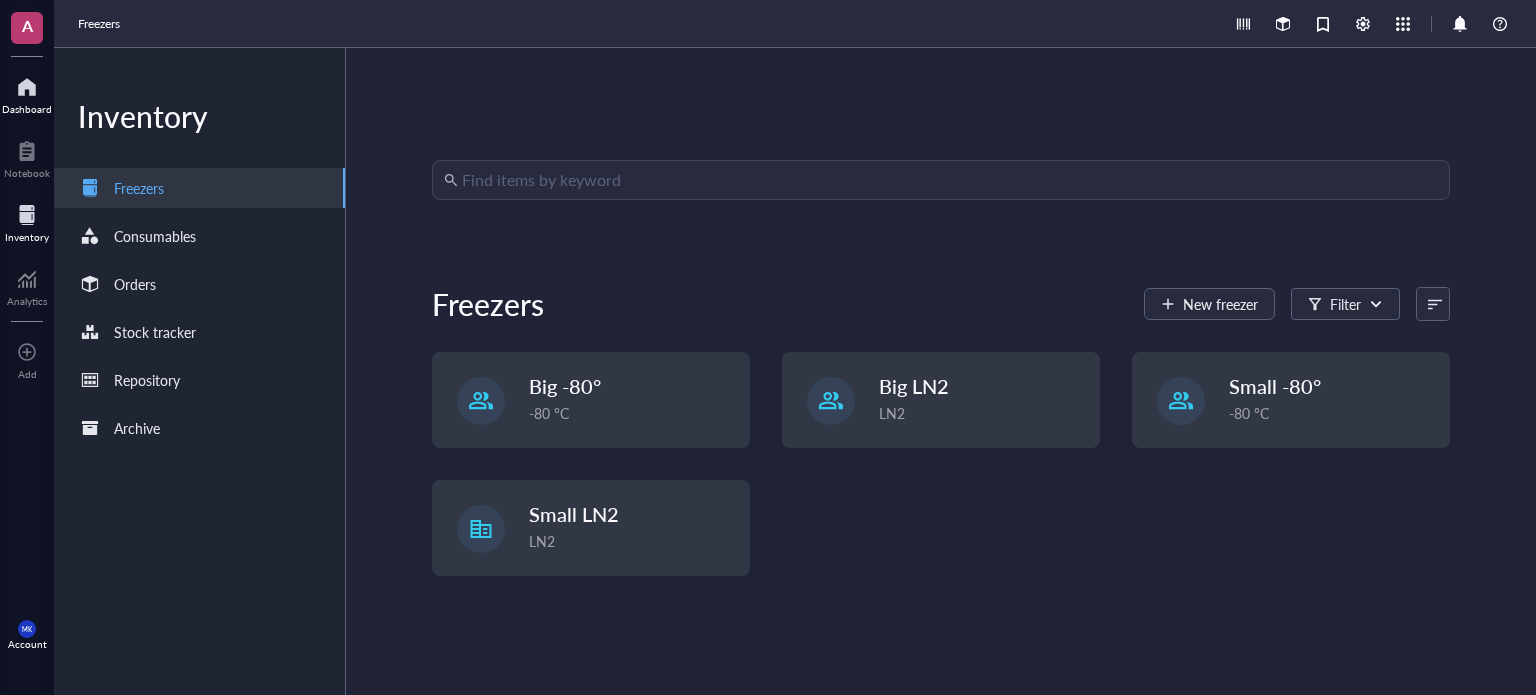 click on "Dashboard" at bounding box center [27, 109] 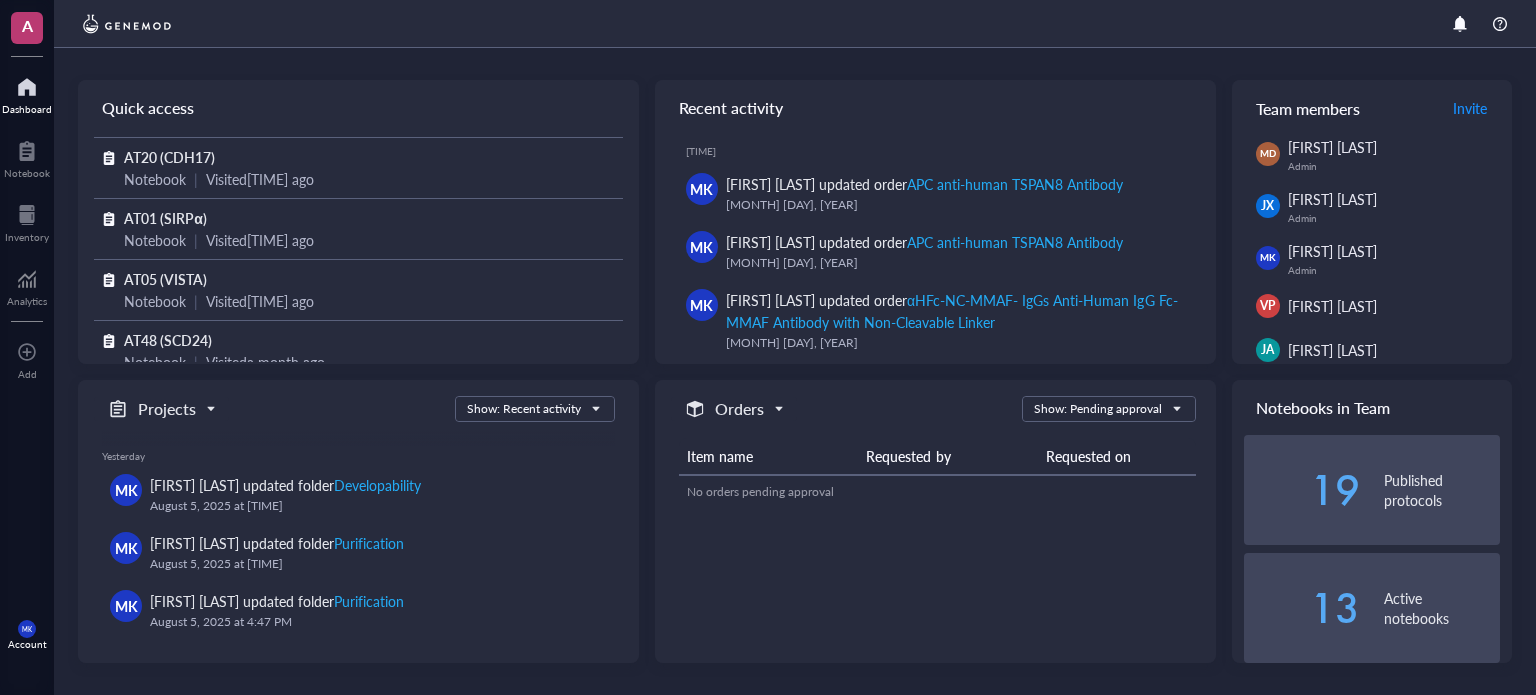 scroll, scrollTop: 100, scrollLeft: 0, axis: vertical 